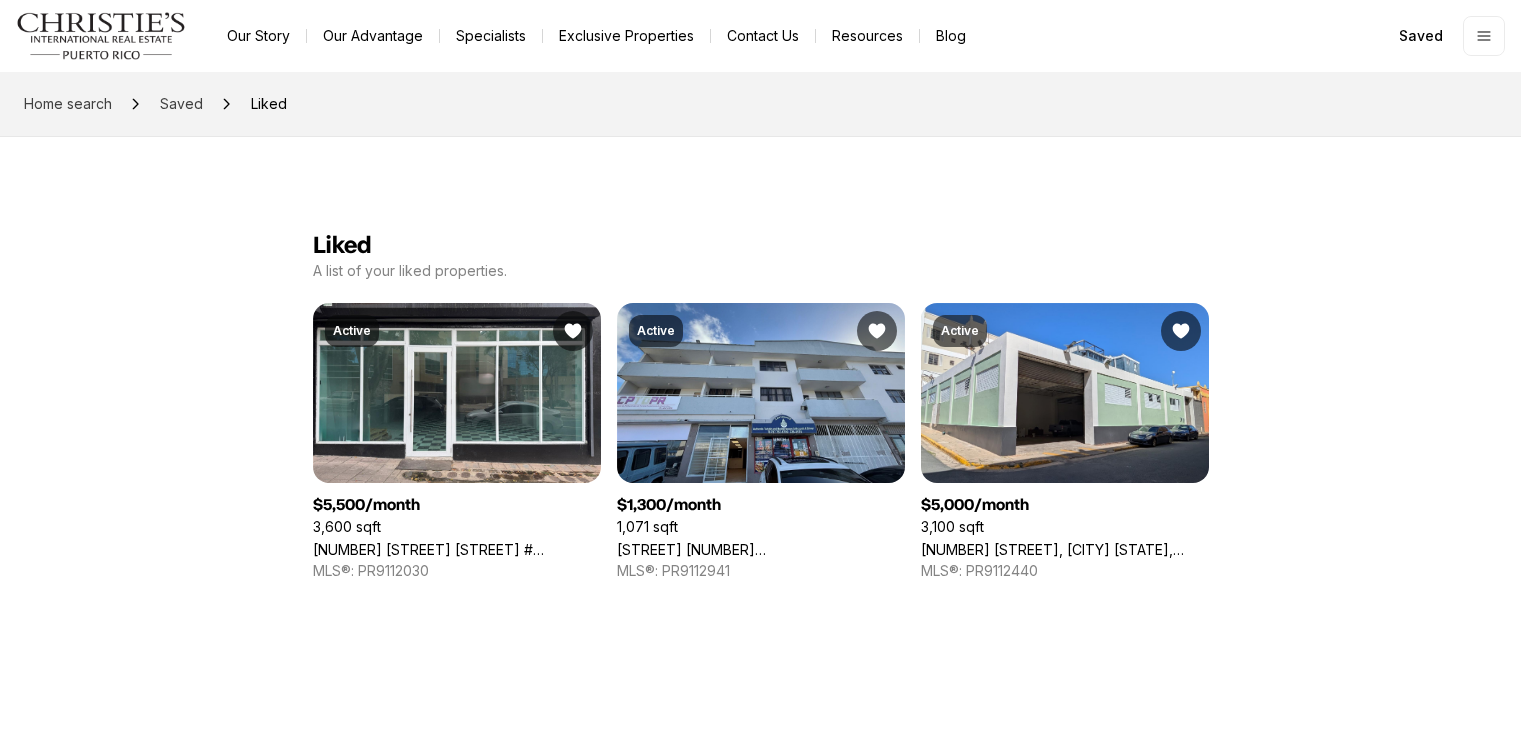 scroll, scrollTop: 11, scrollLeft: 0, axis: vertical 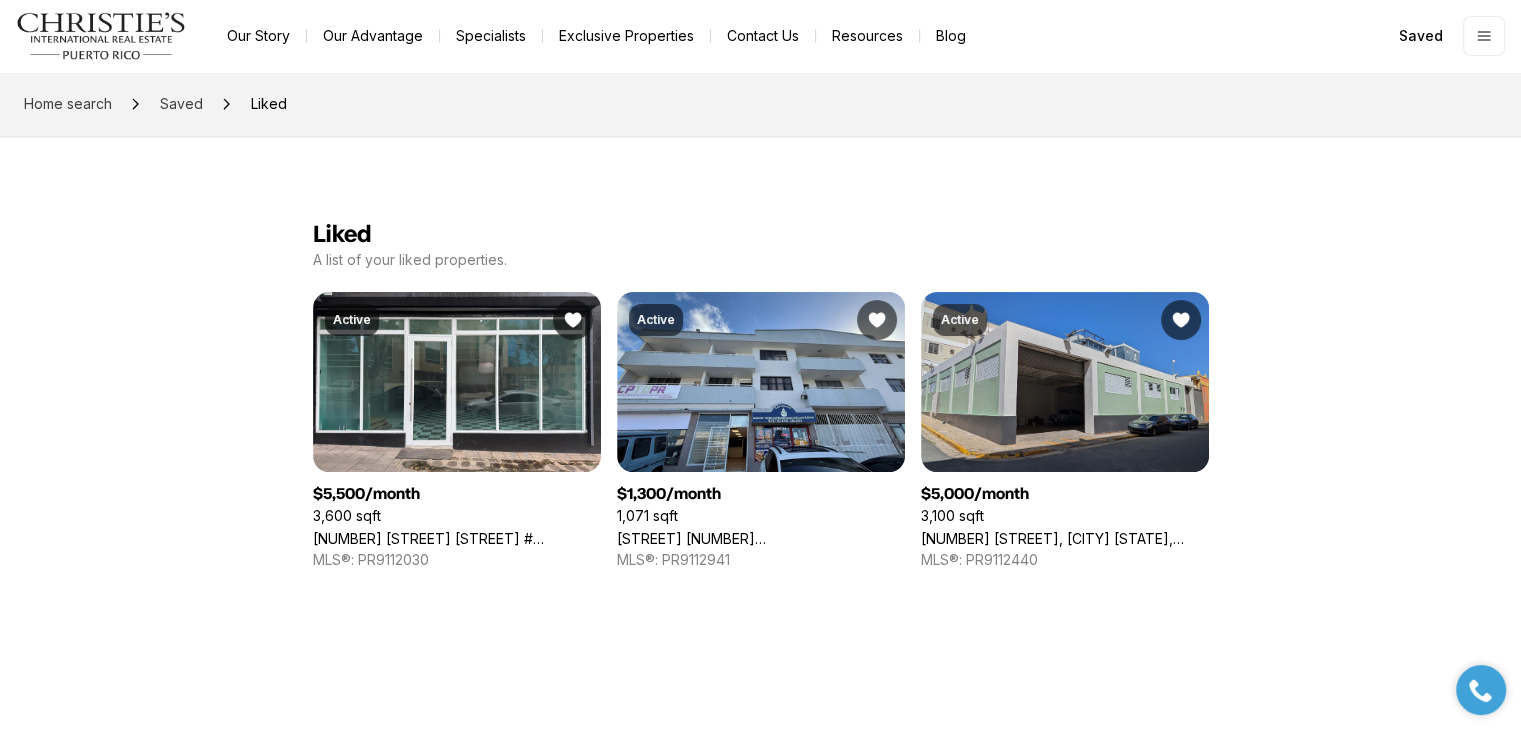 click on "[NUMBER] [STREET], [CITY] [STATE], [POSTAL_CODE]" at bounding box center (1065, 538) 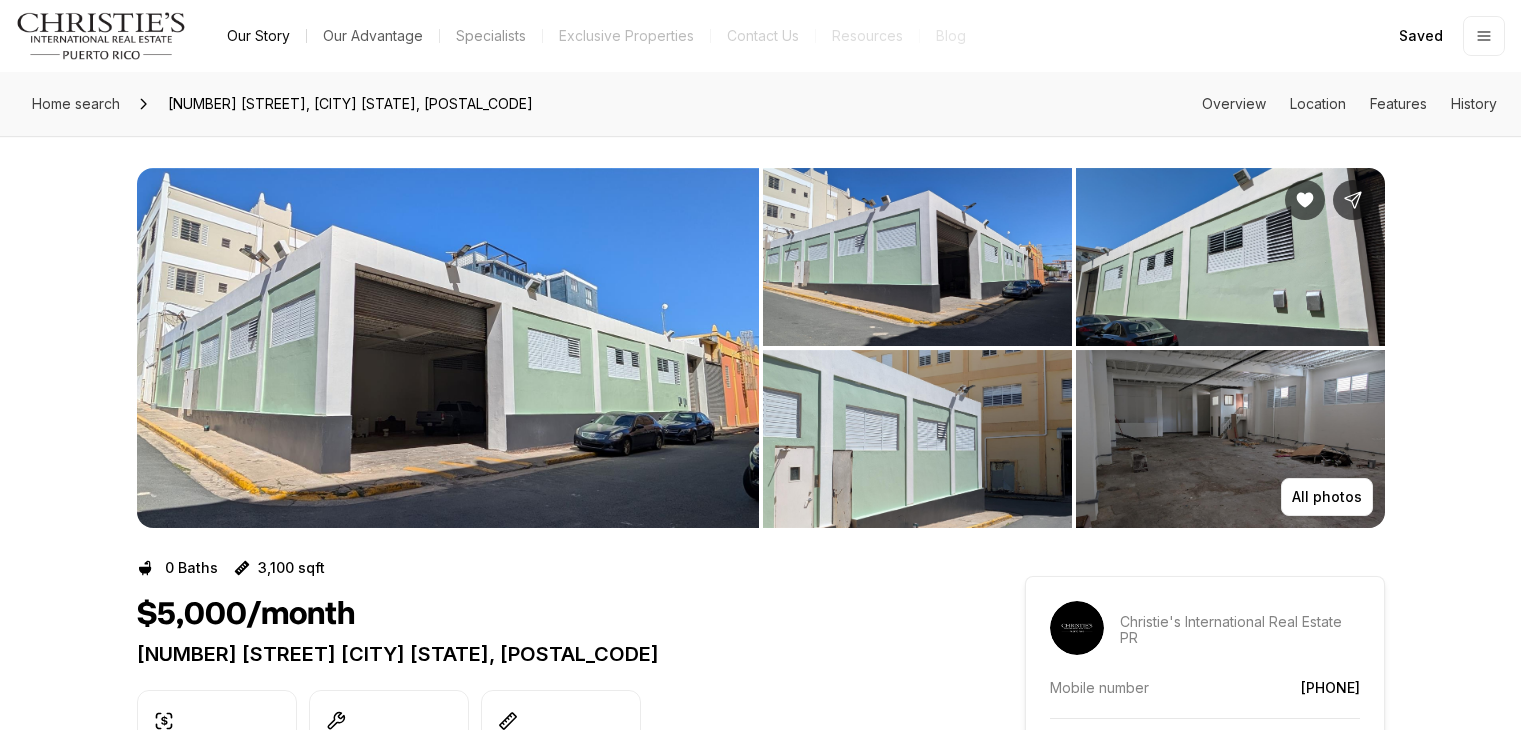scroll, scrollTop: 0, scrollLeft: 0, axis: both 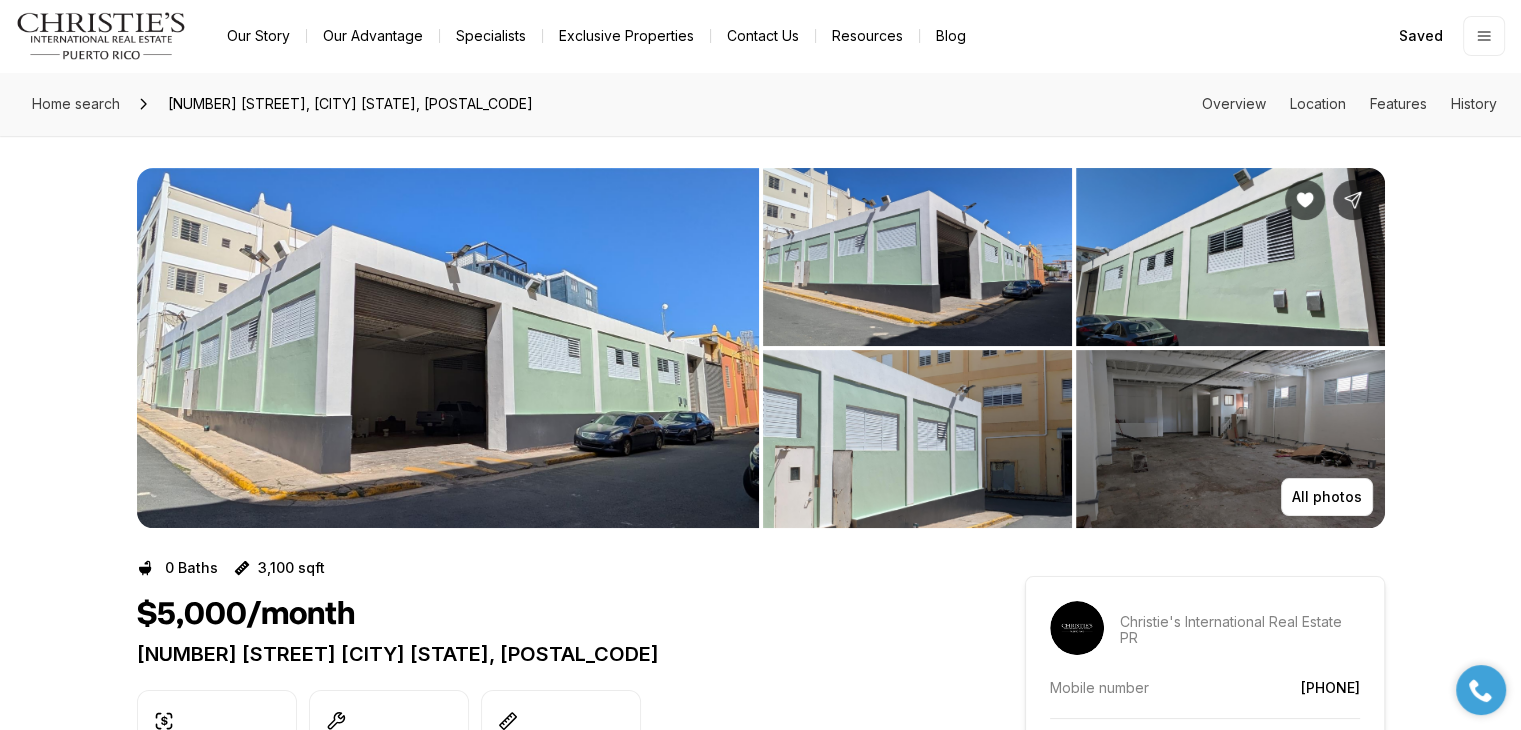 click at bounding box center (448, 348) 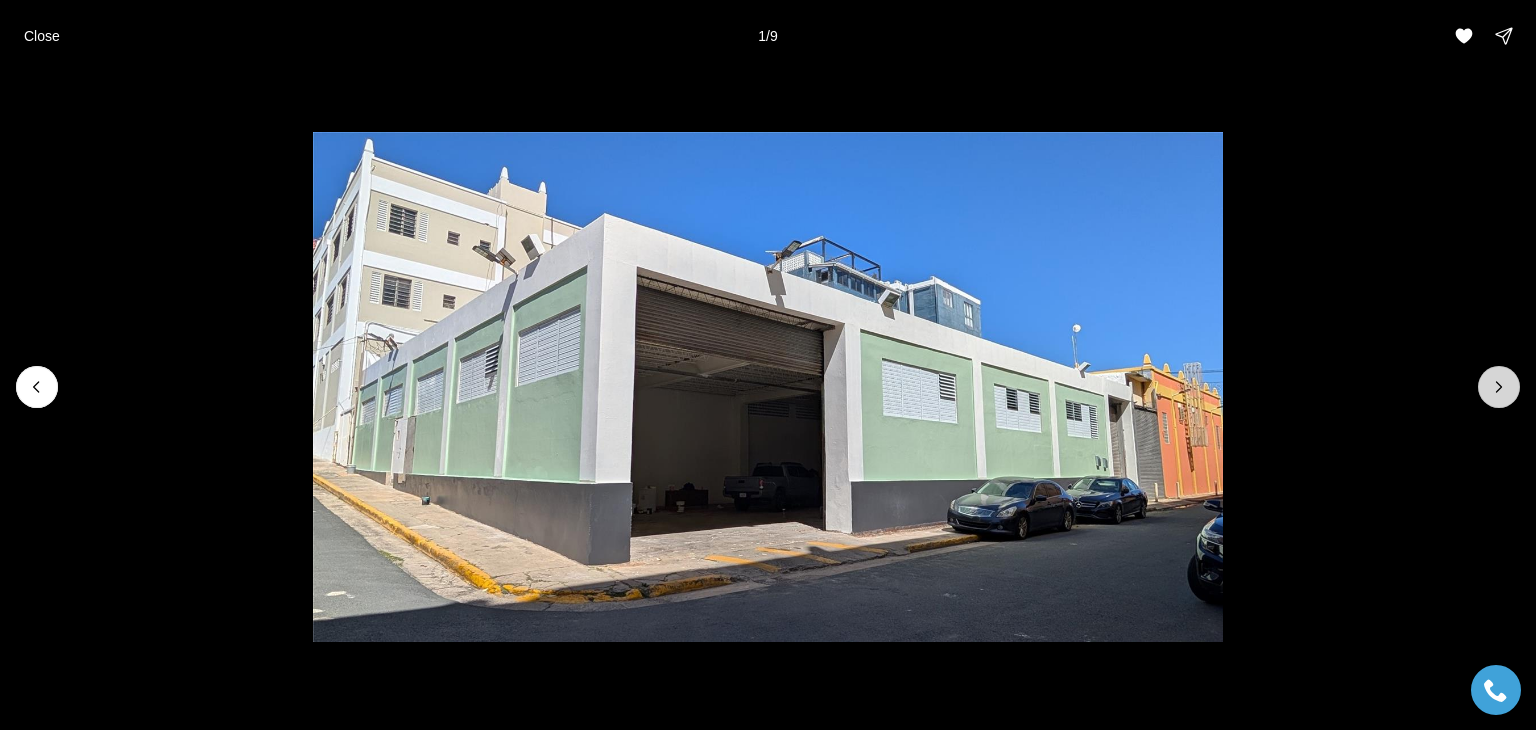 click 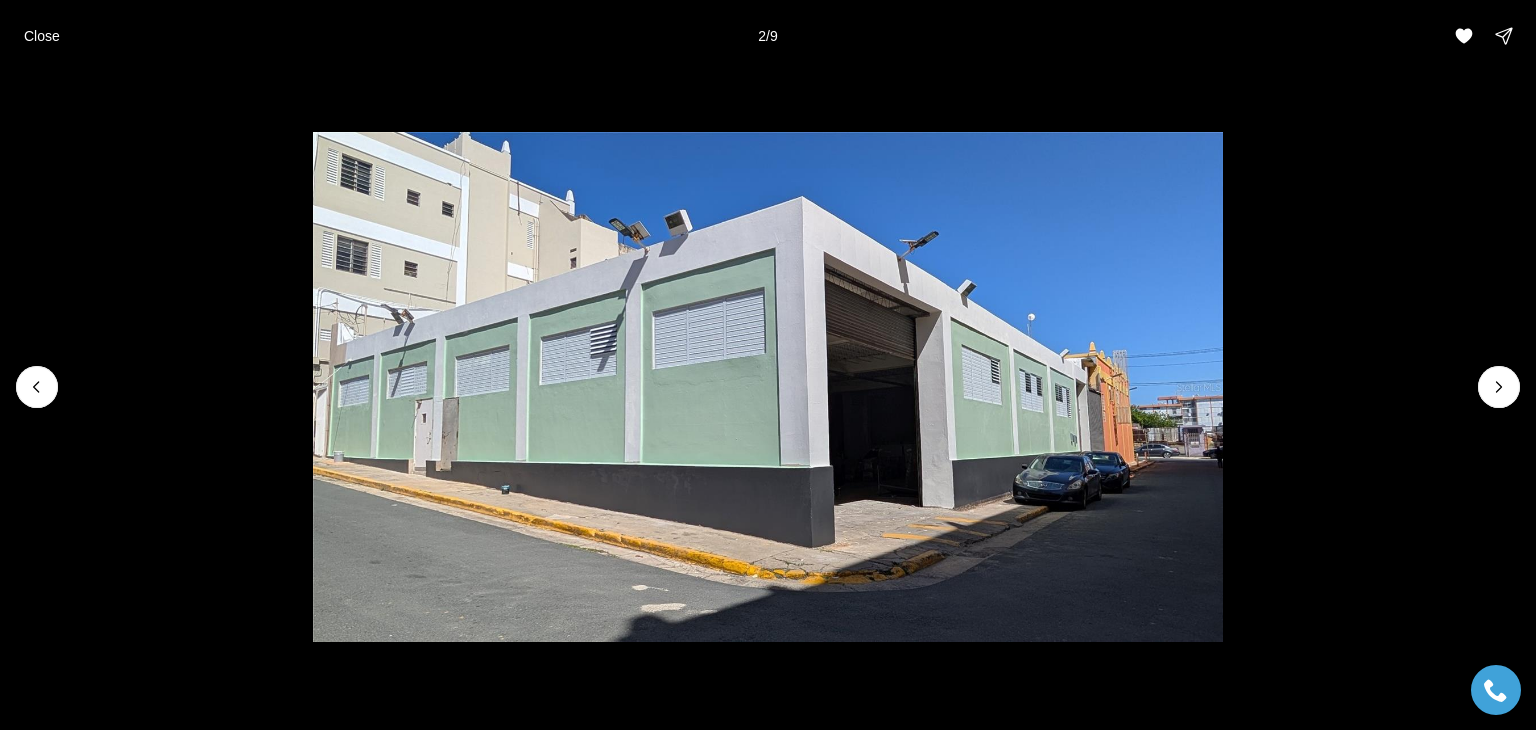 click at bounding box center (768, 387) 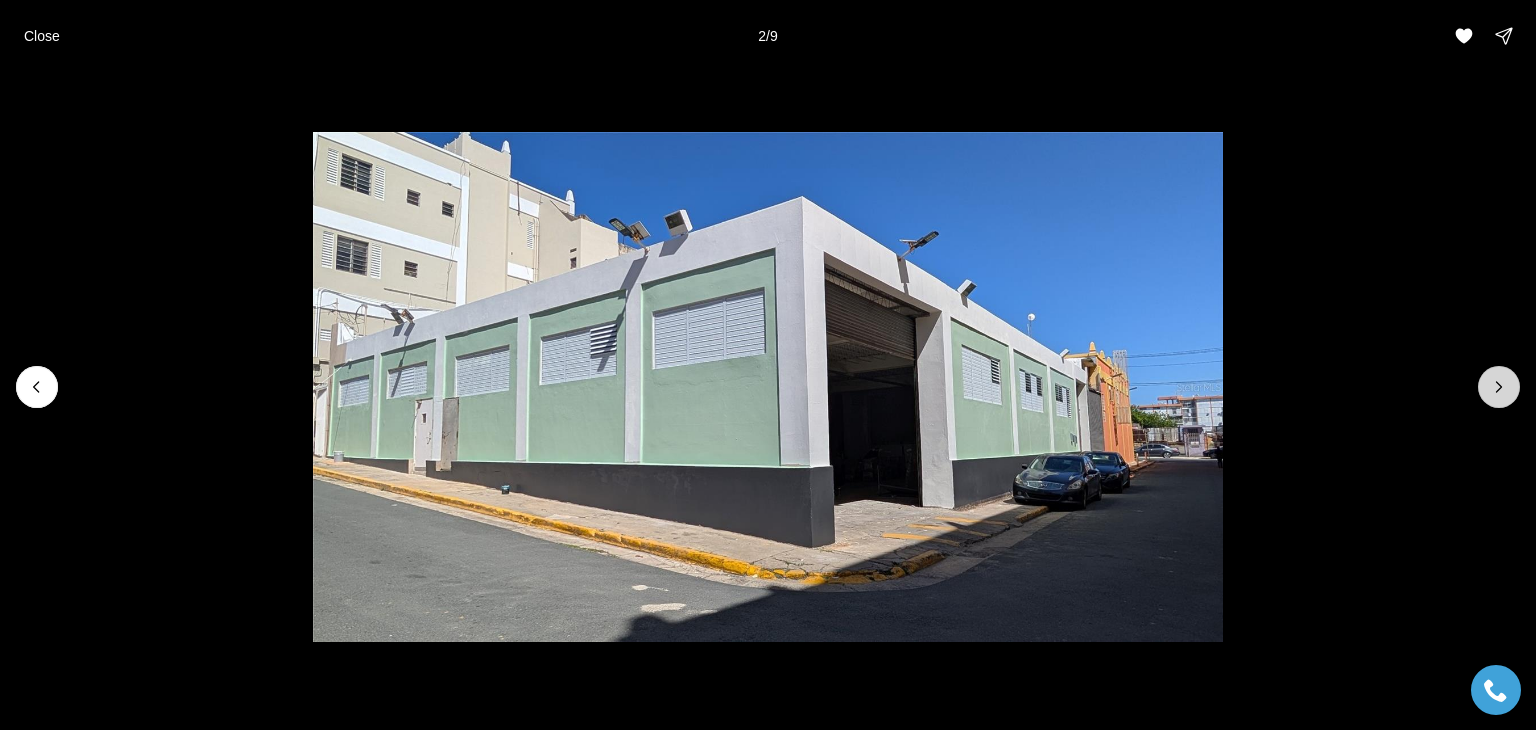 click at bounding box center [1499, 387] 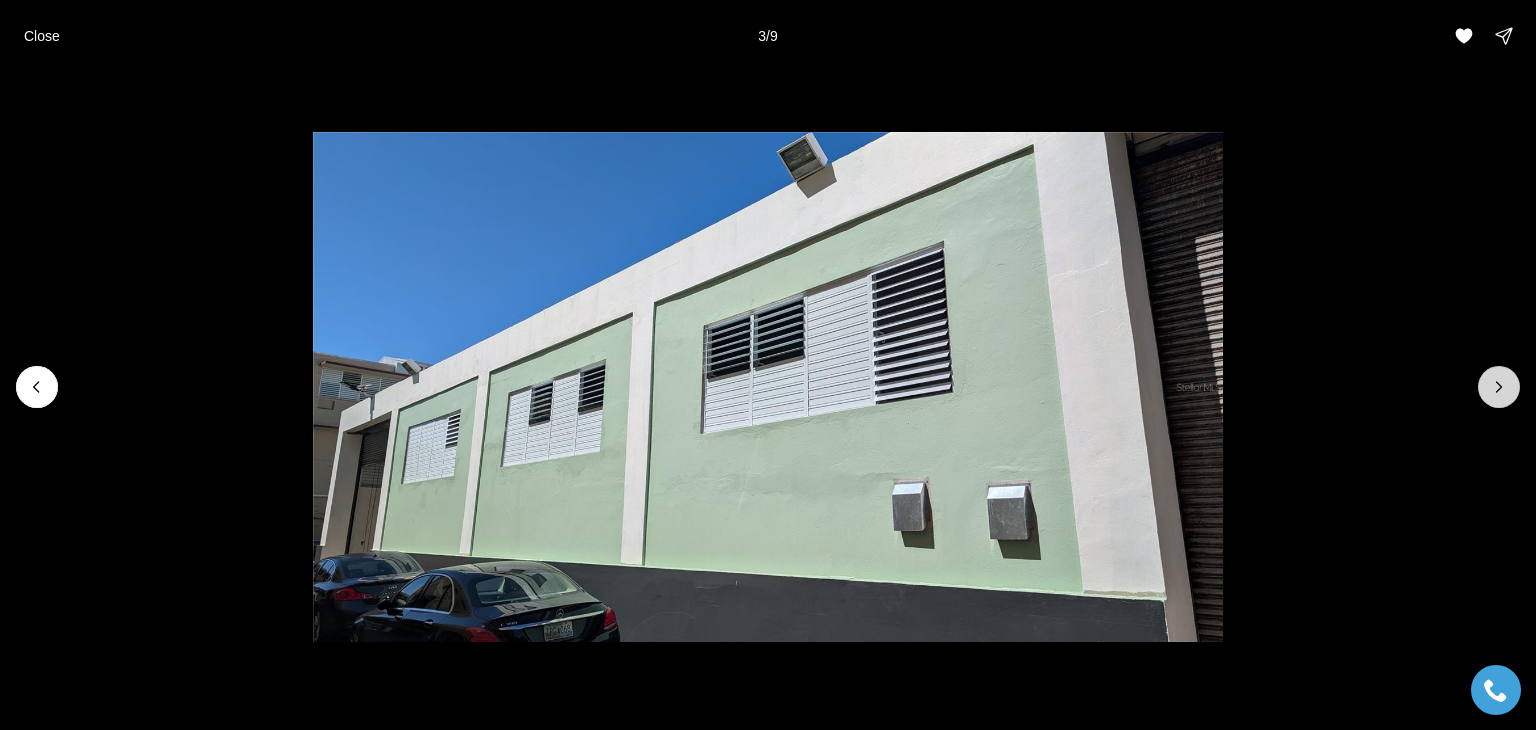 click at bounding box center [1499, 387] 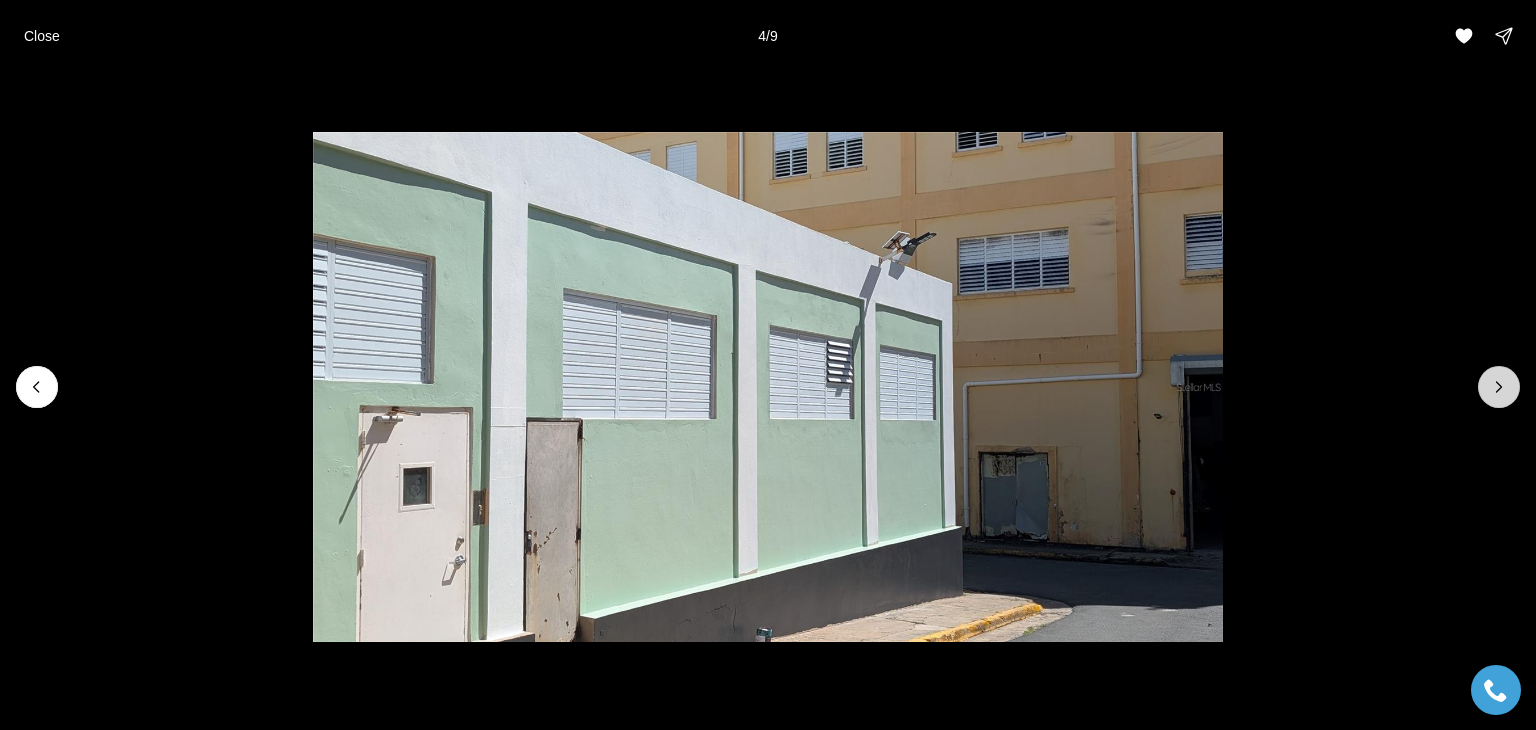 click at bounding box center [1499, 387] 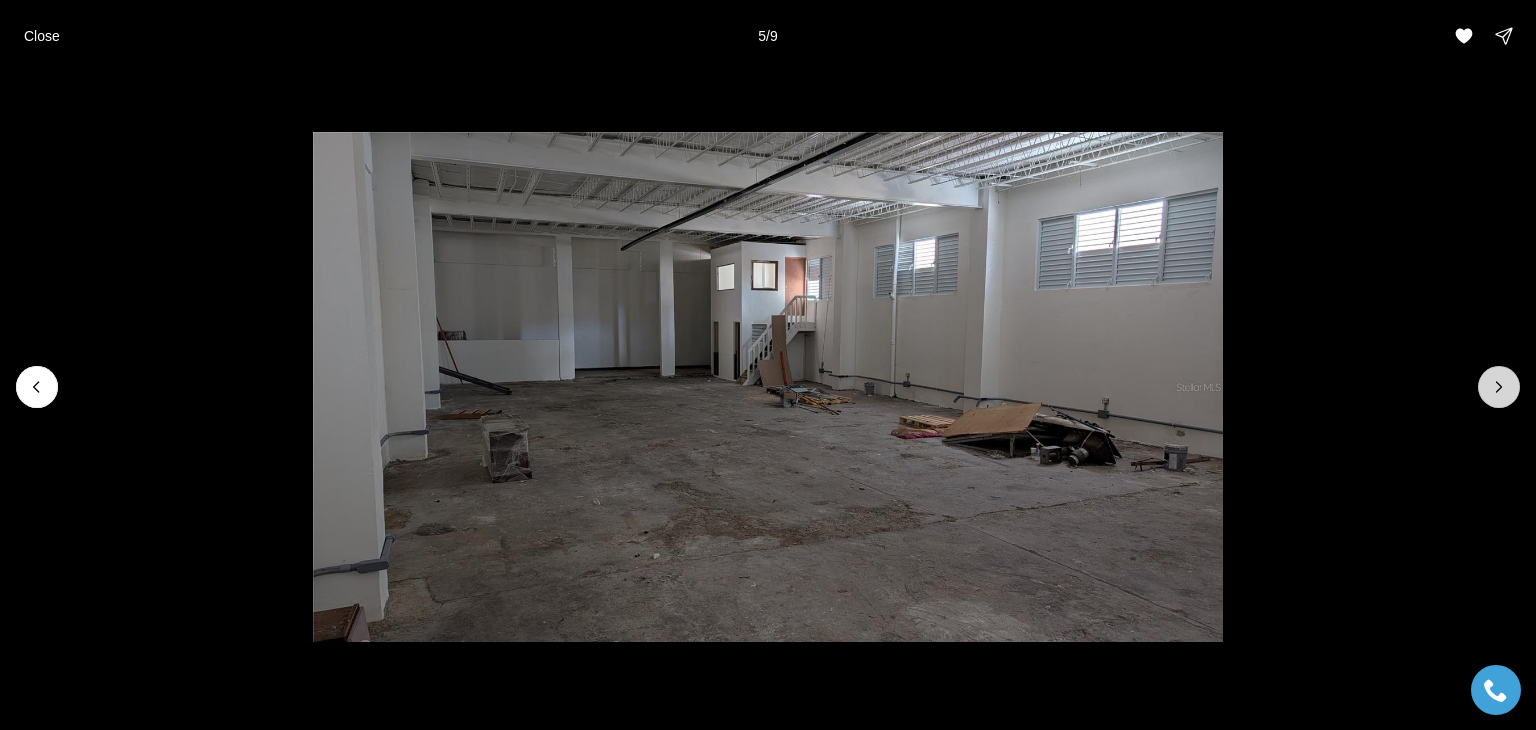 click 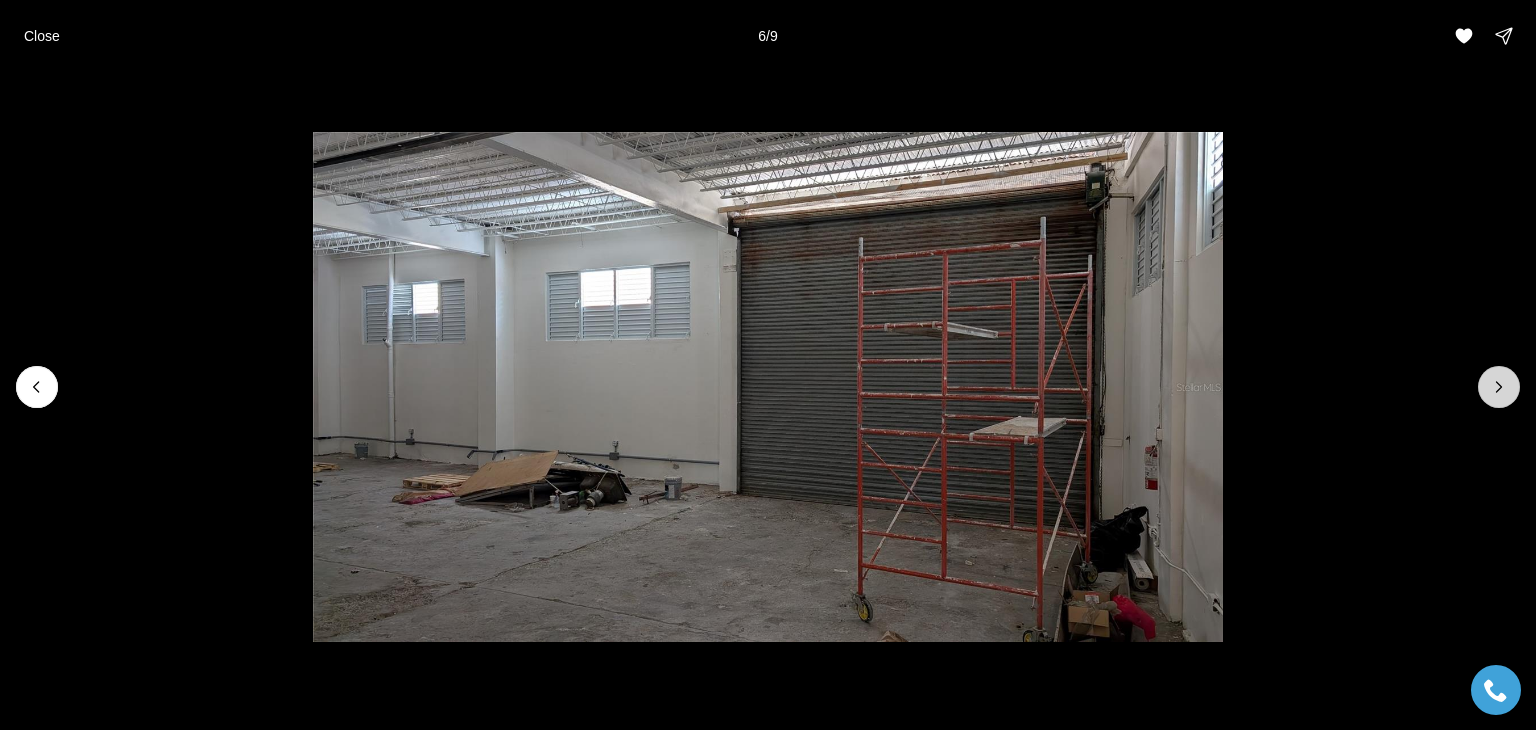 click 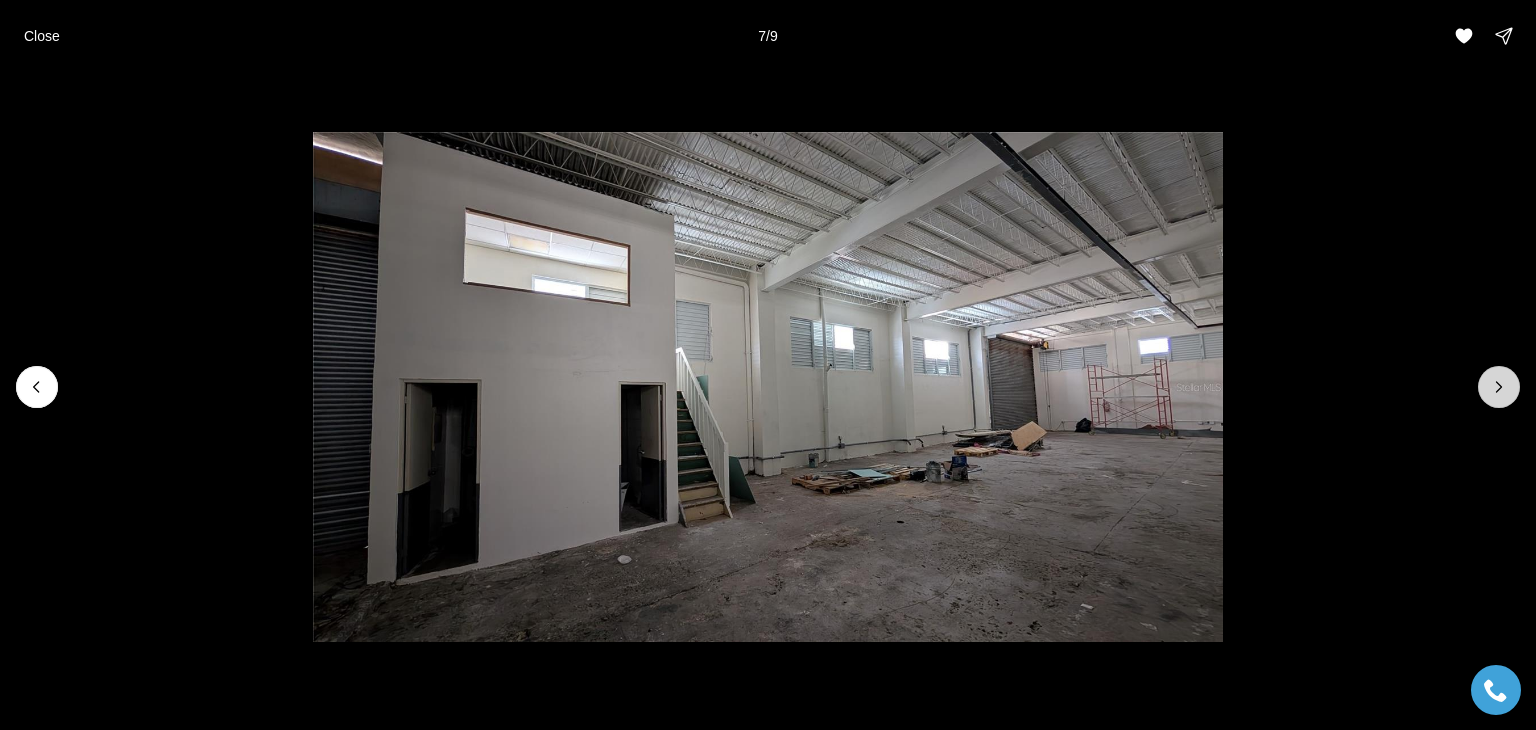 click 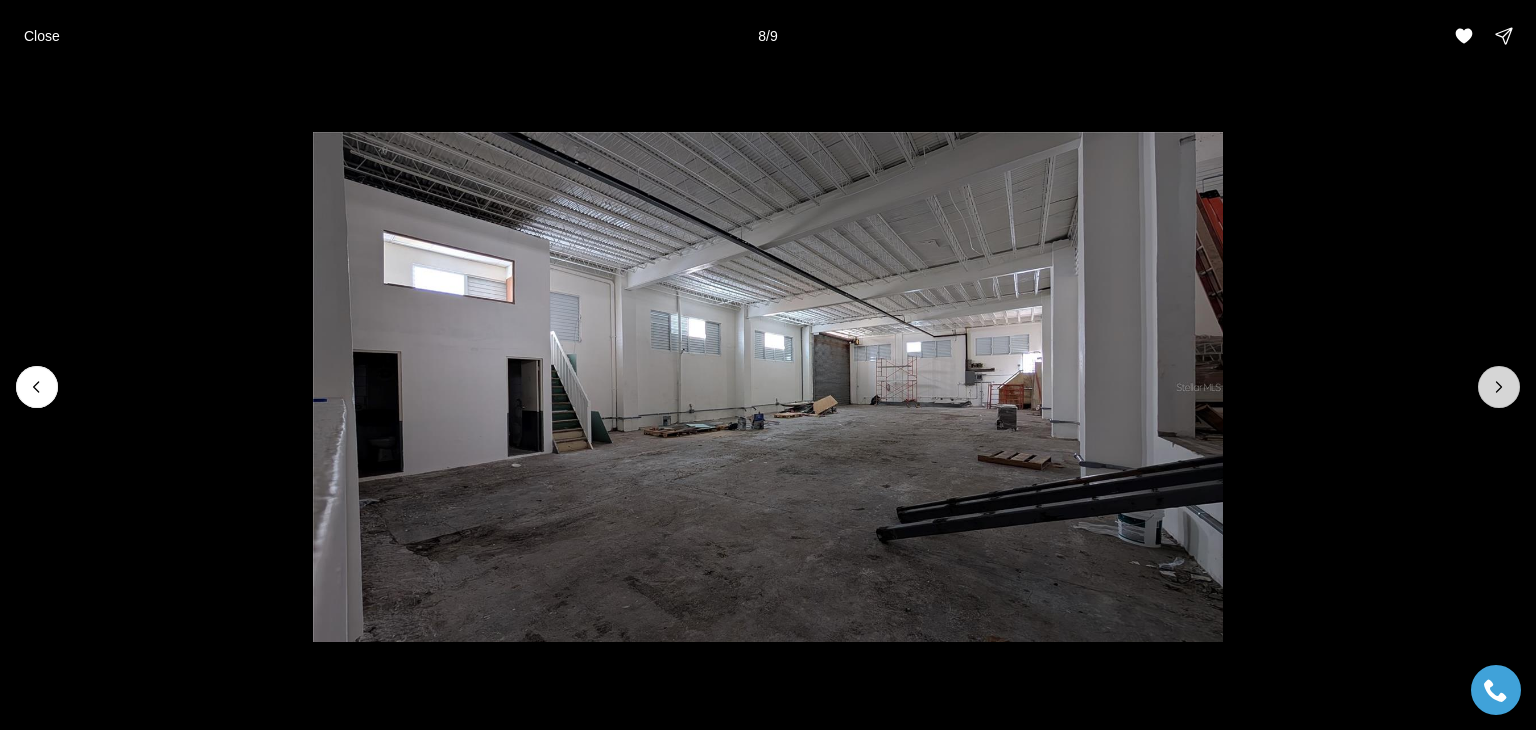 click 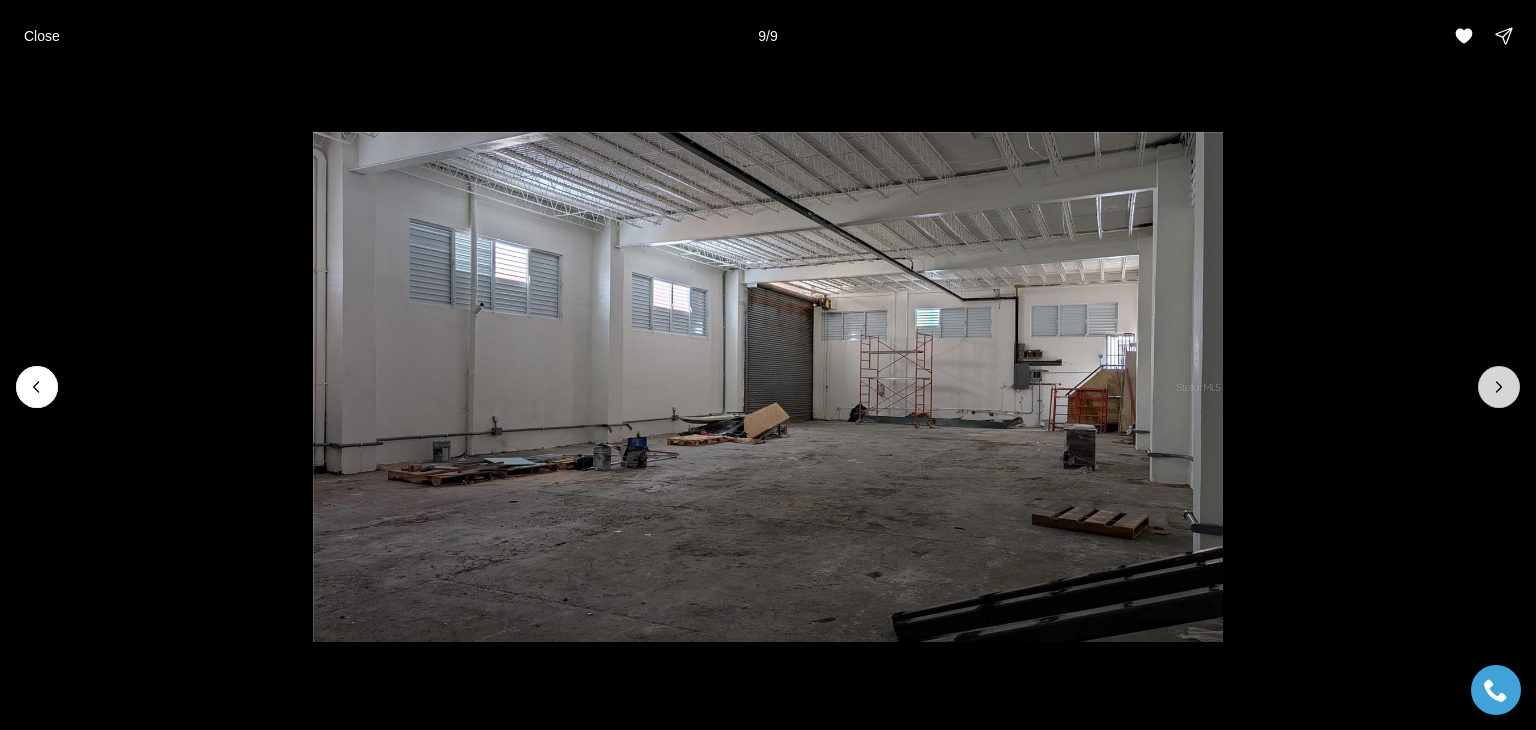 click at bounding box center (1499, 387) 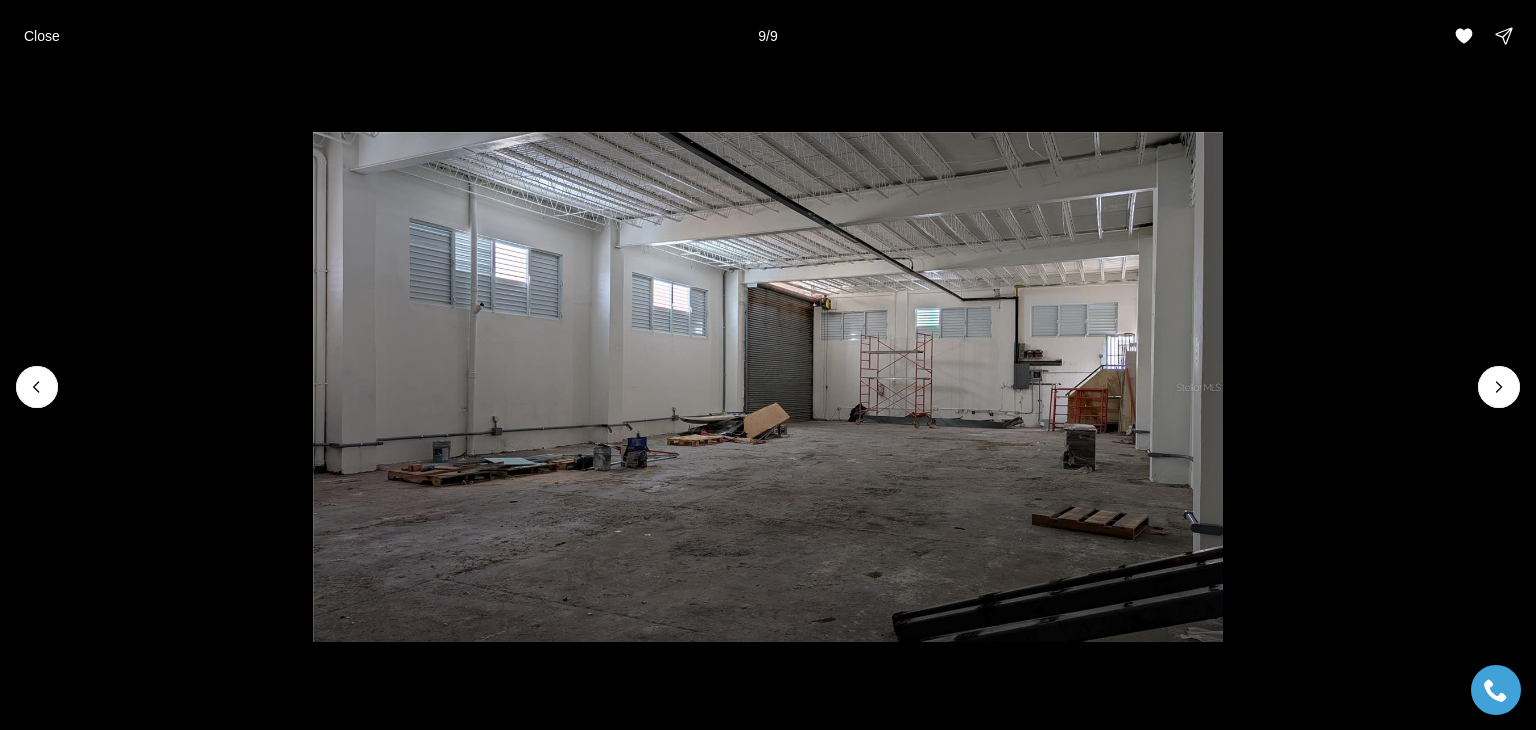 click at bounding box center (1499, 387) 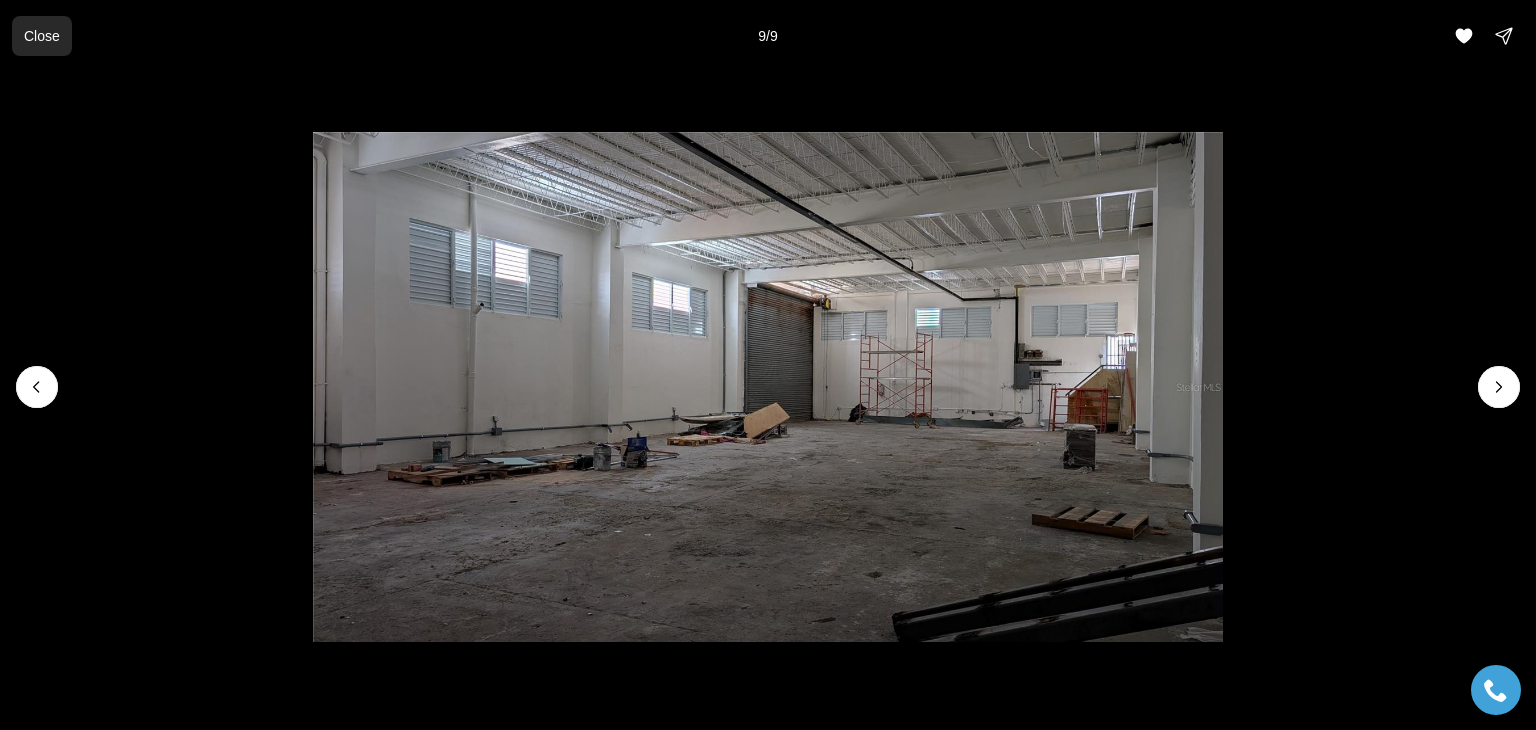 click on "Close" at bounding box center (42, 36) 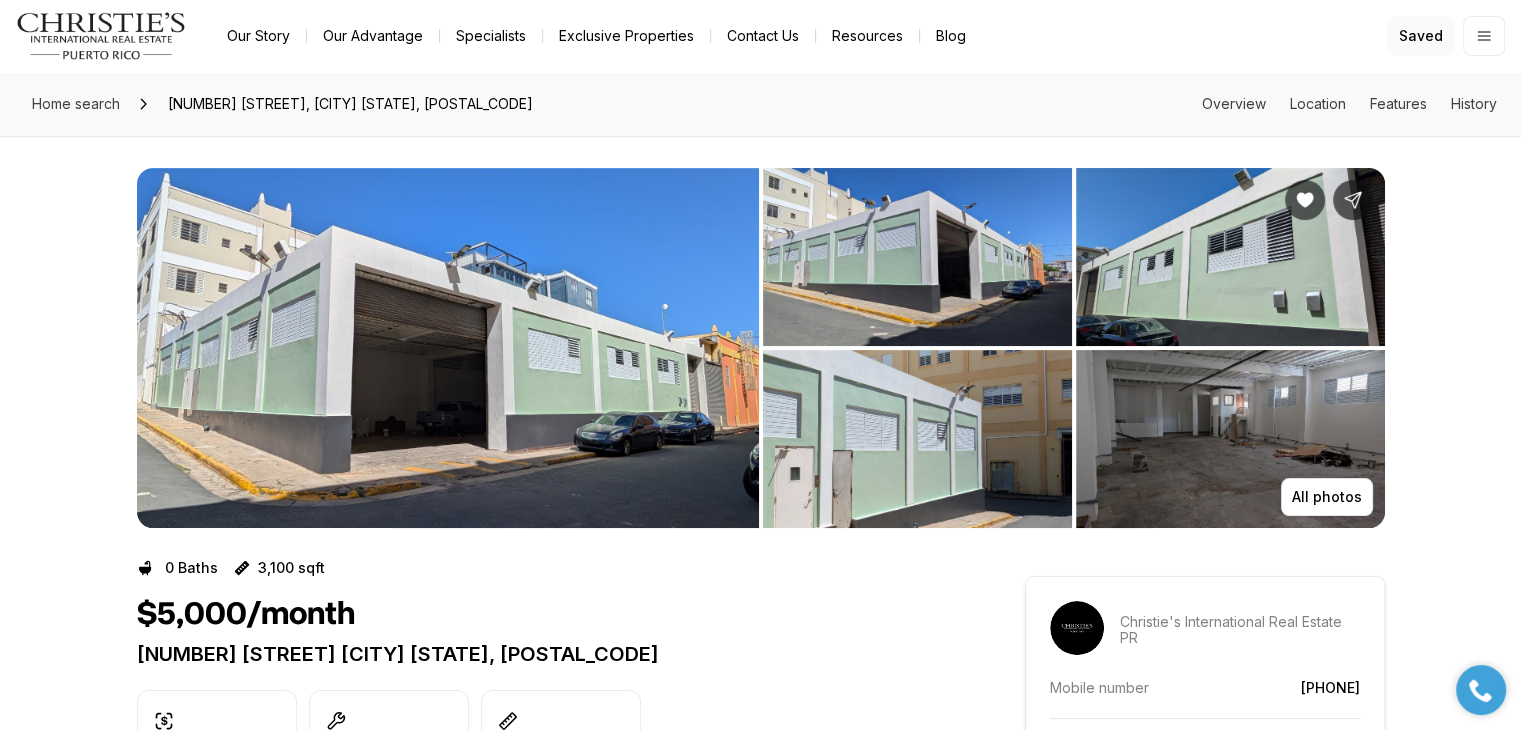 click on "Saved" at bounding box center (1421, 36) 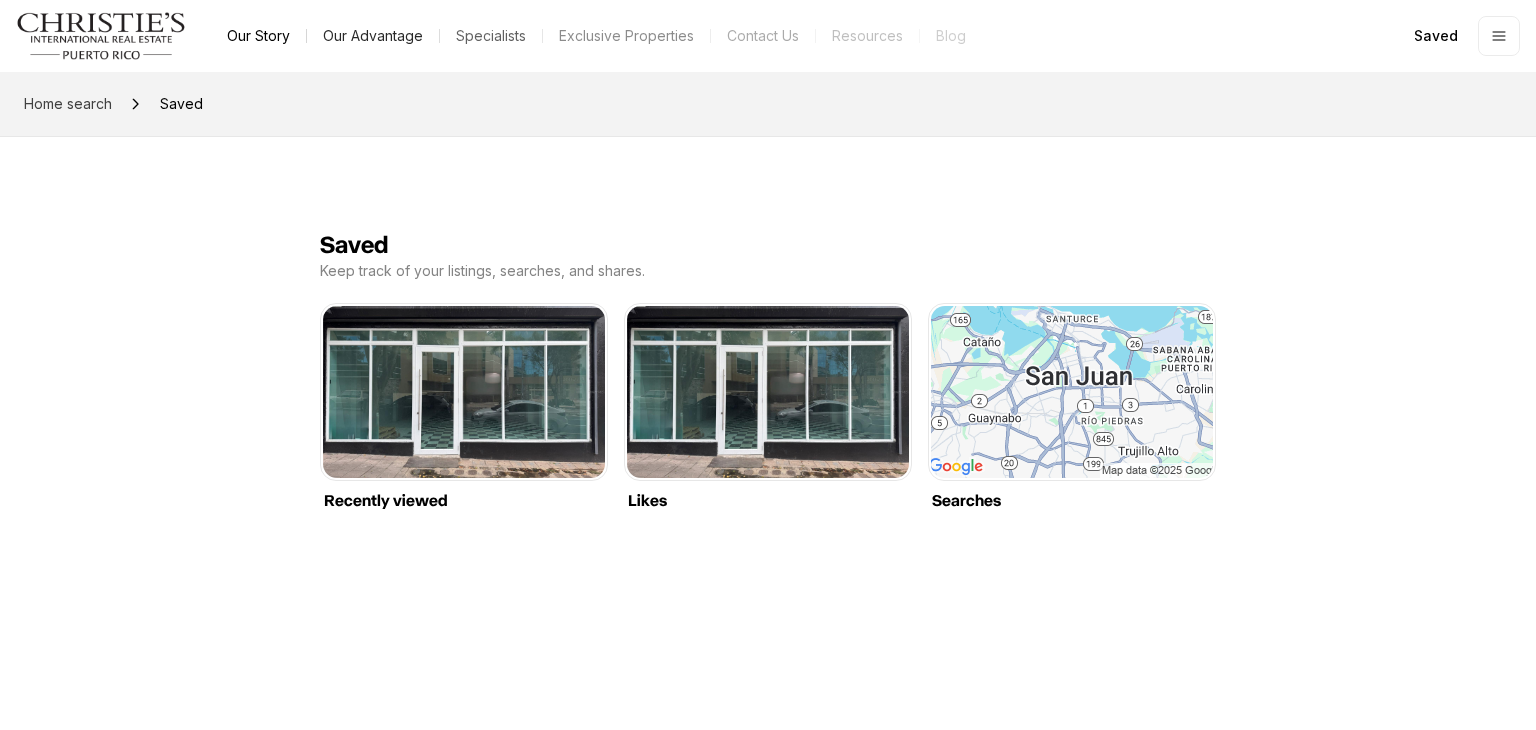 scroll, scrollTop: 0, scrollLeft: 0, axis: both 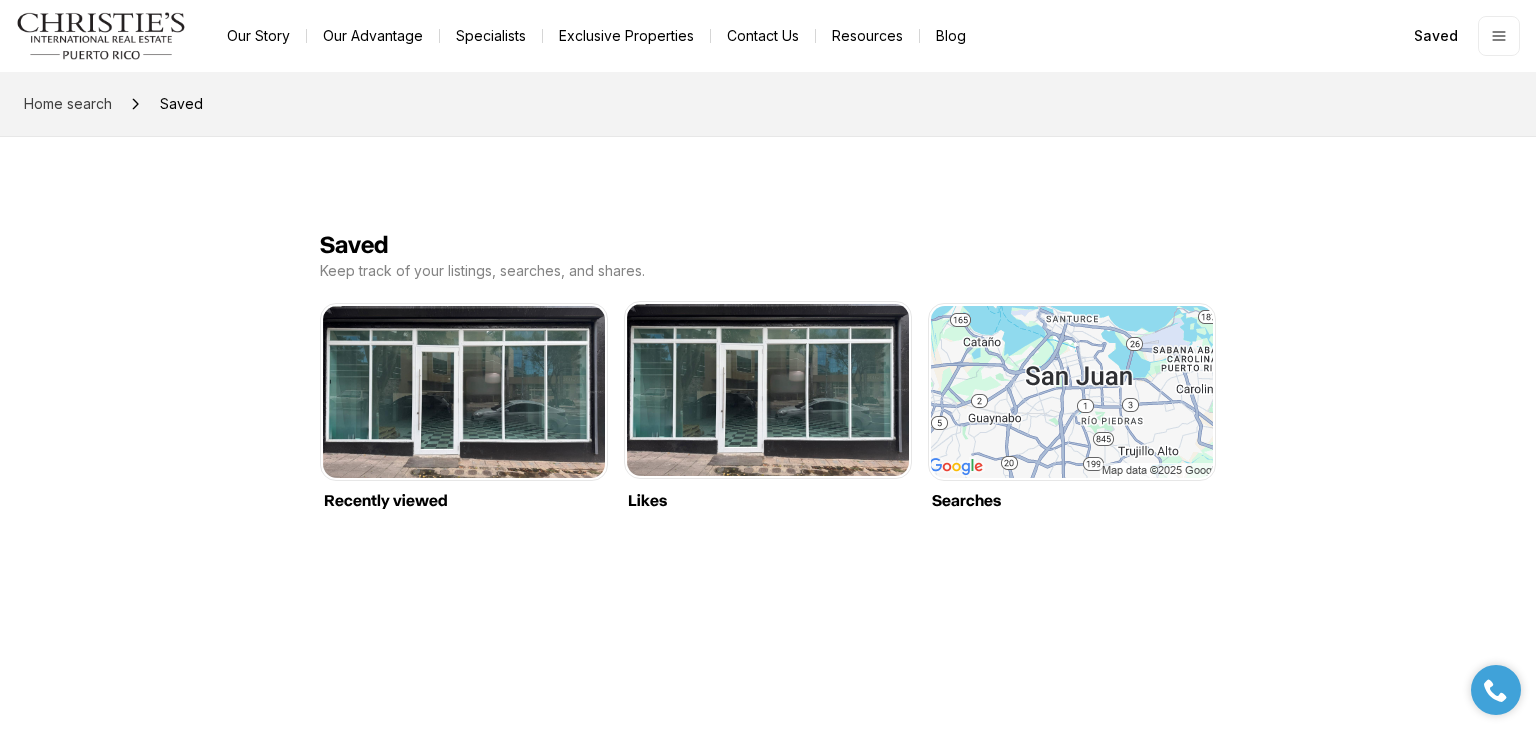 click on "Likes" at bounding box center (768, 304) 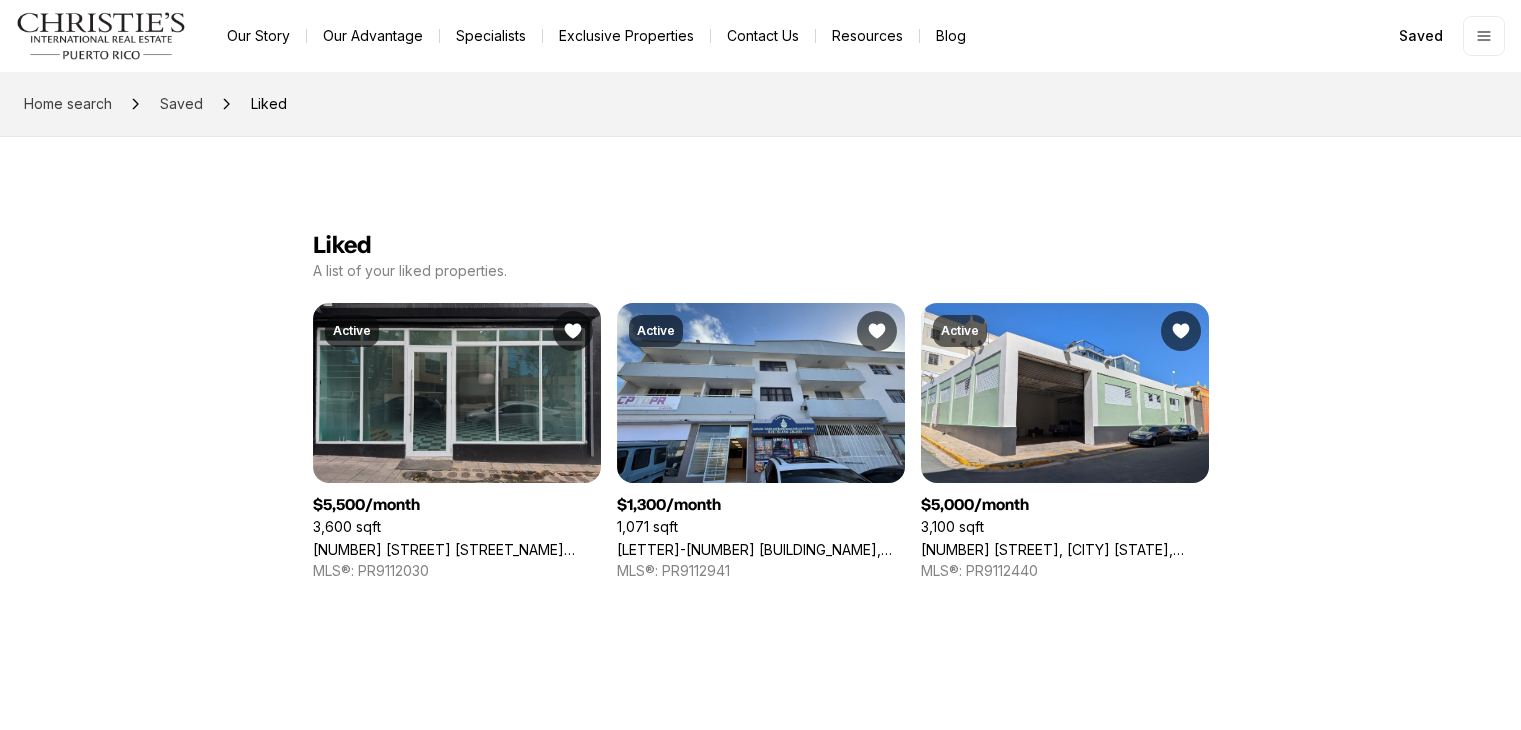 scroll, scrollTop: 0, scrollLeft: 0, axis: both 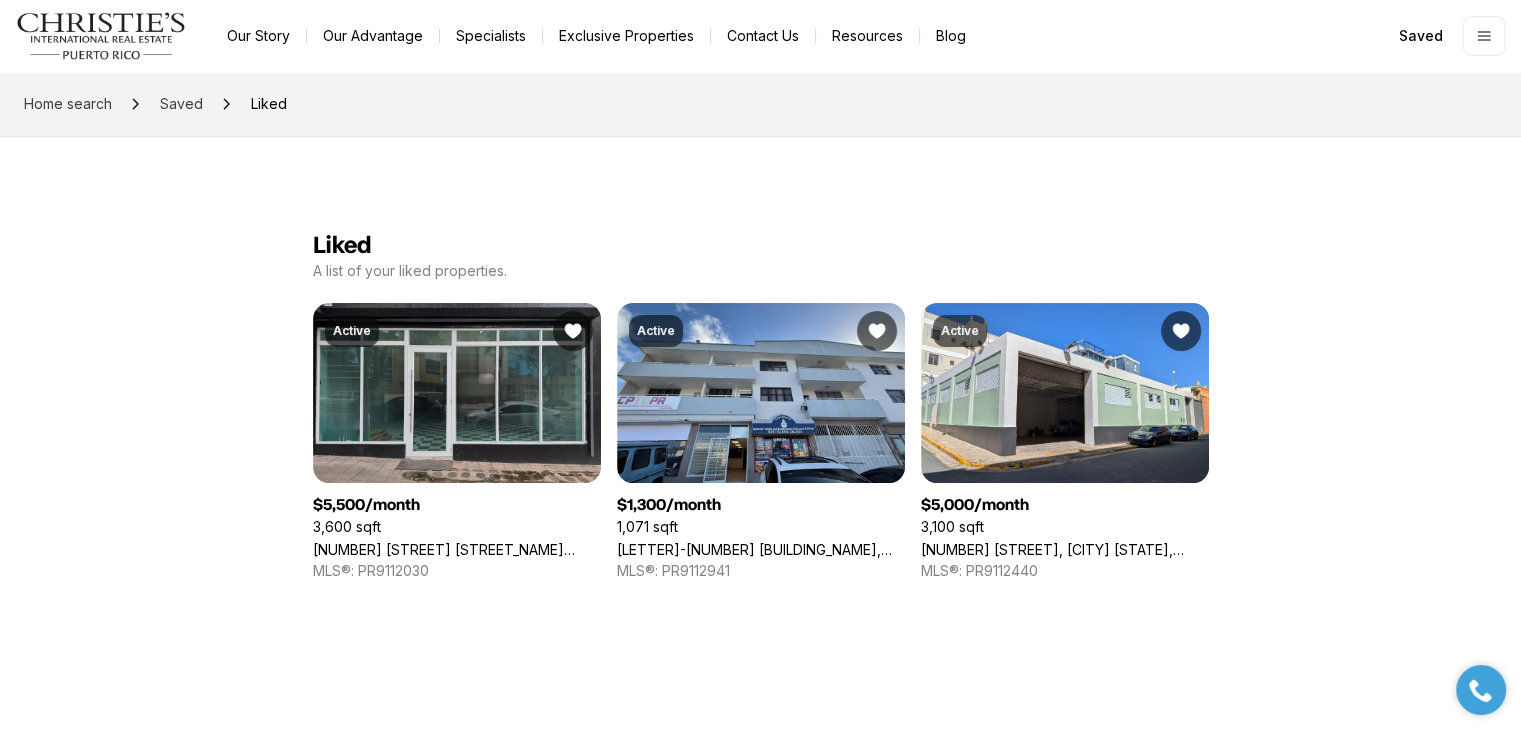 click on "[NUMBER] [STREET] [STREET] # [NUMBER], [CITY] [STATE], [POSTAL_CODE]" at bounding box center (457, 549) 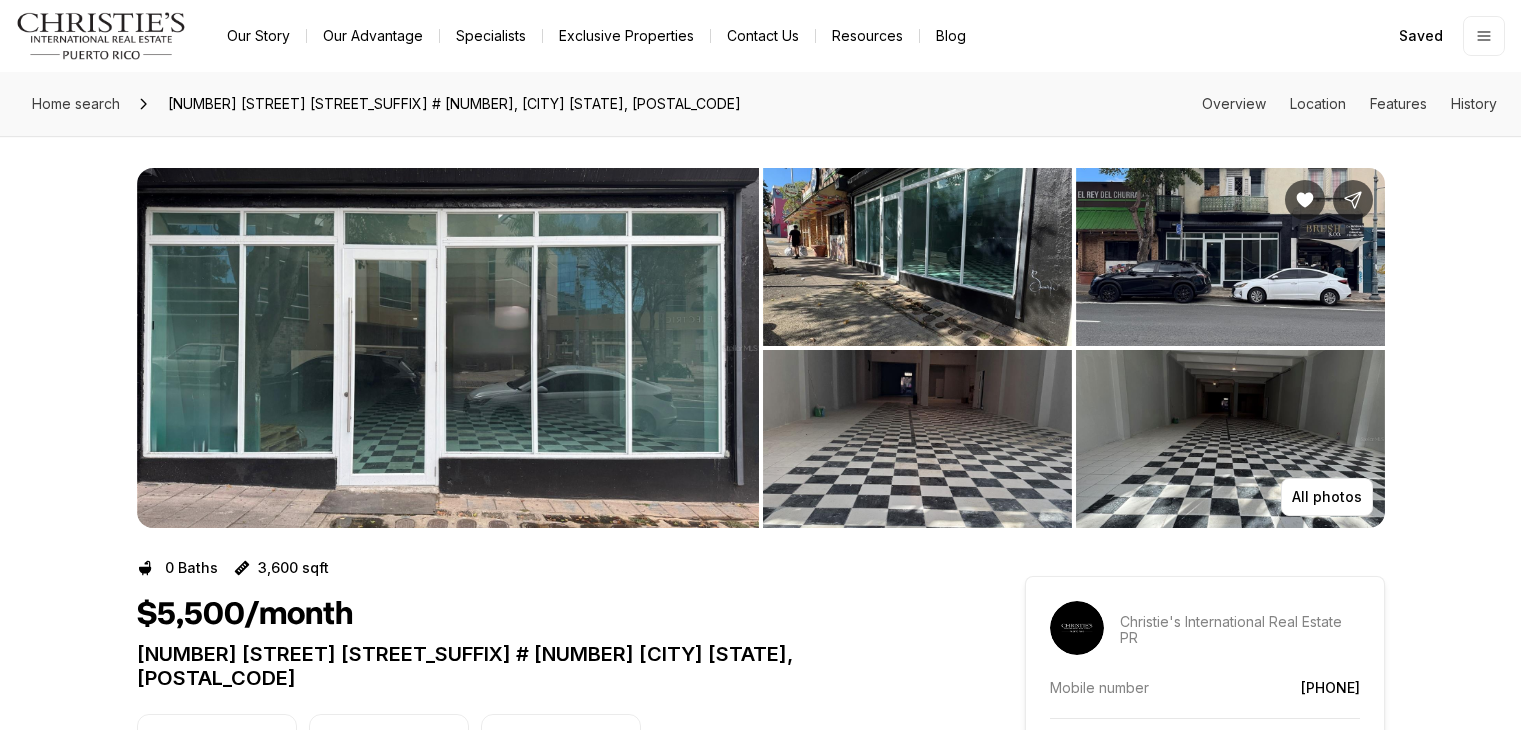scroll, scrollTop: 0, scrollLeft: 0, axis: both 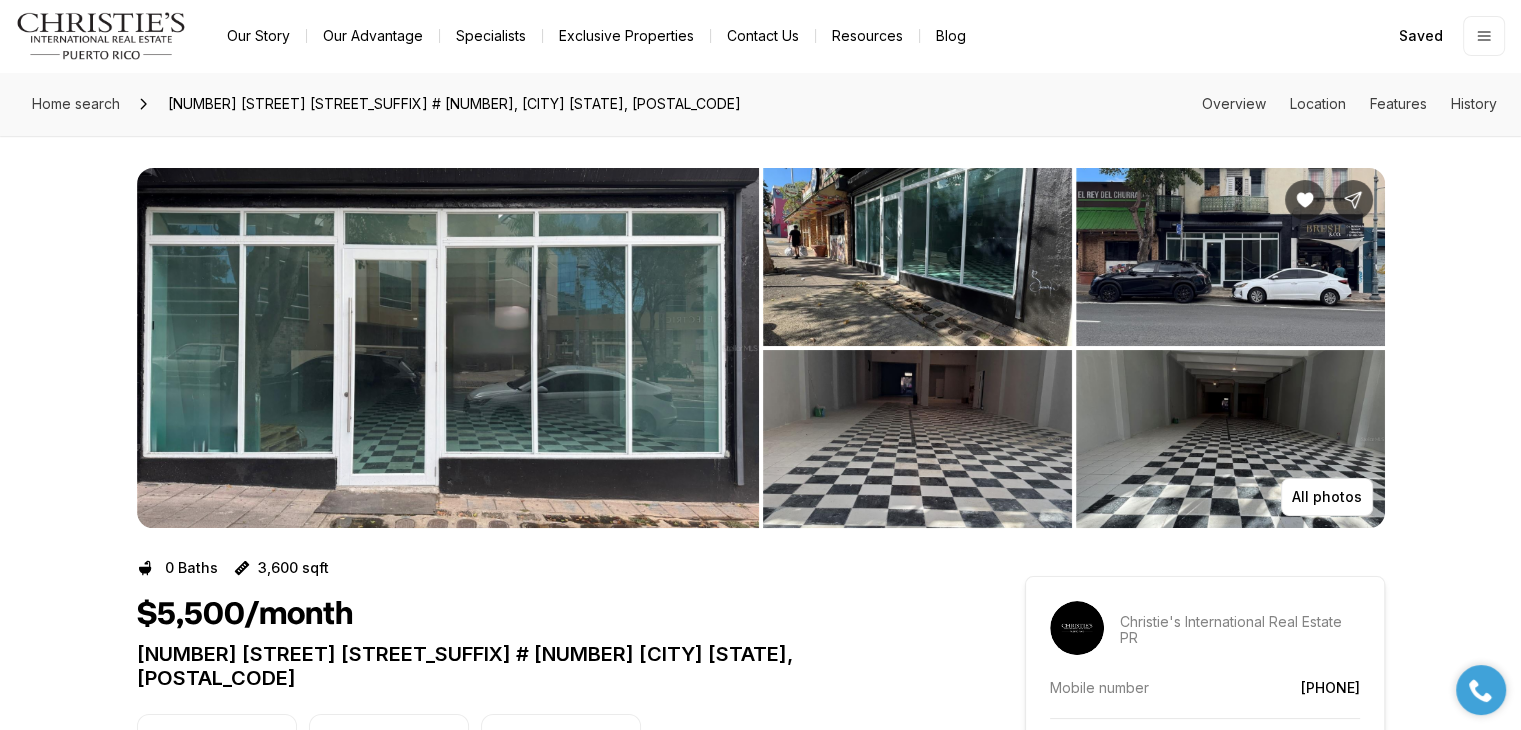 click at bounding box center [448, 348] 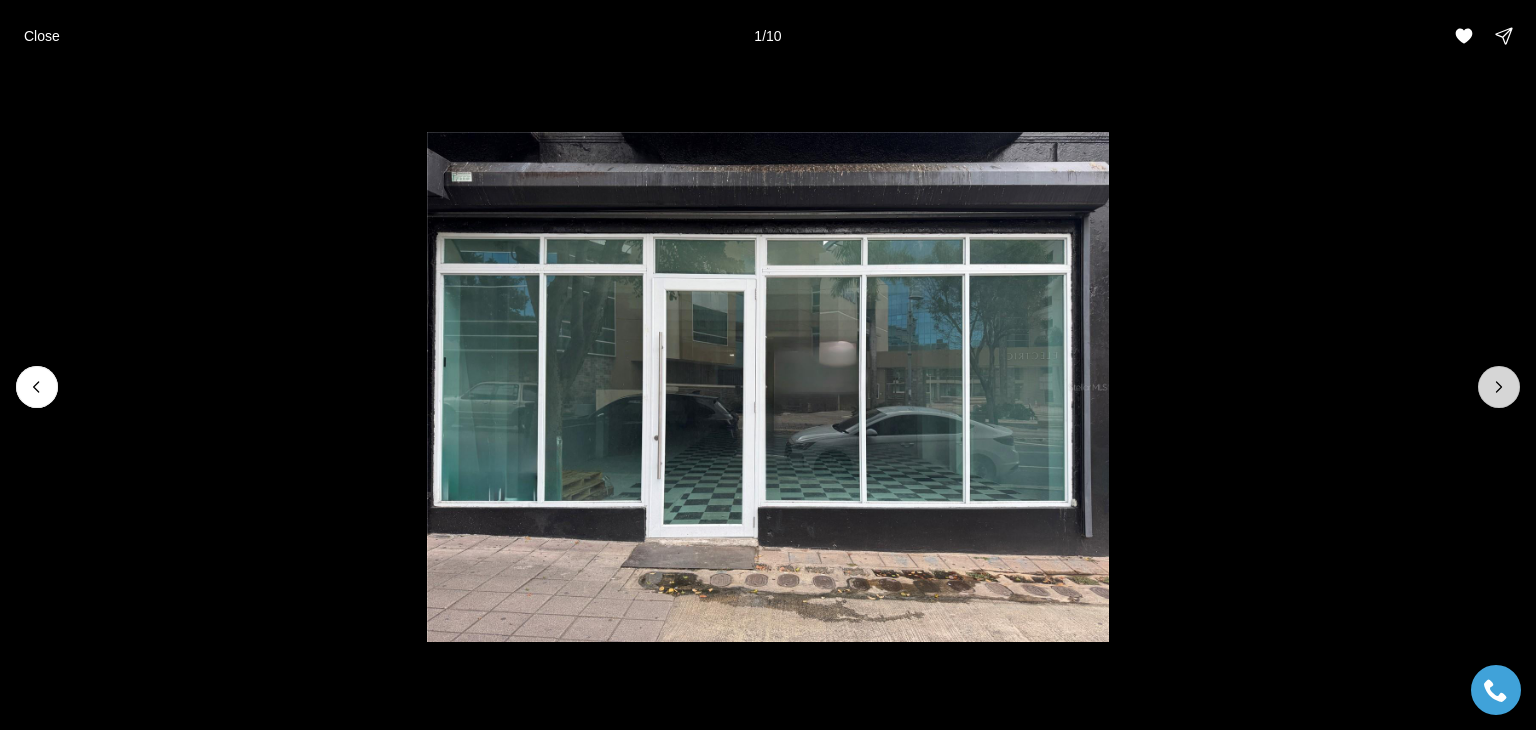 click at bounding box center [1499, 387] 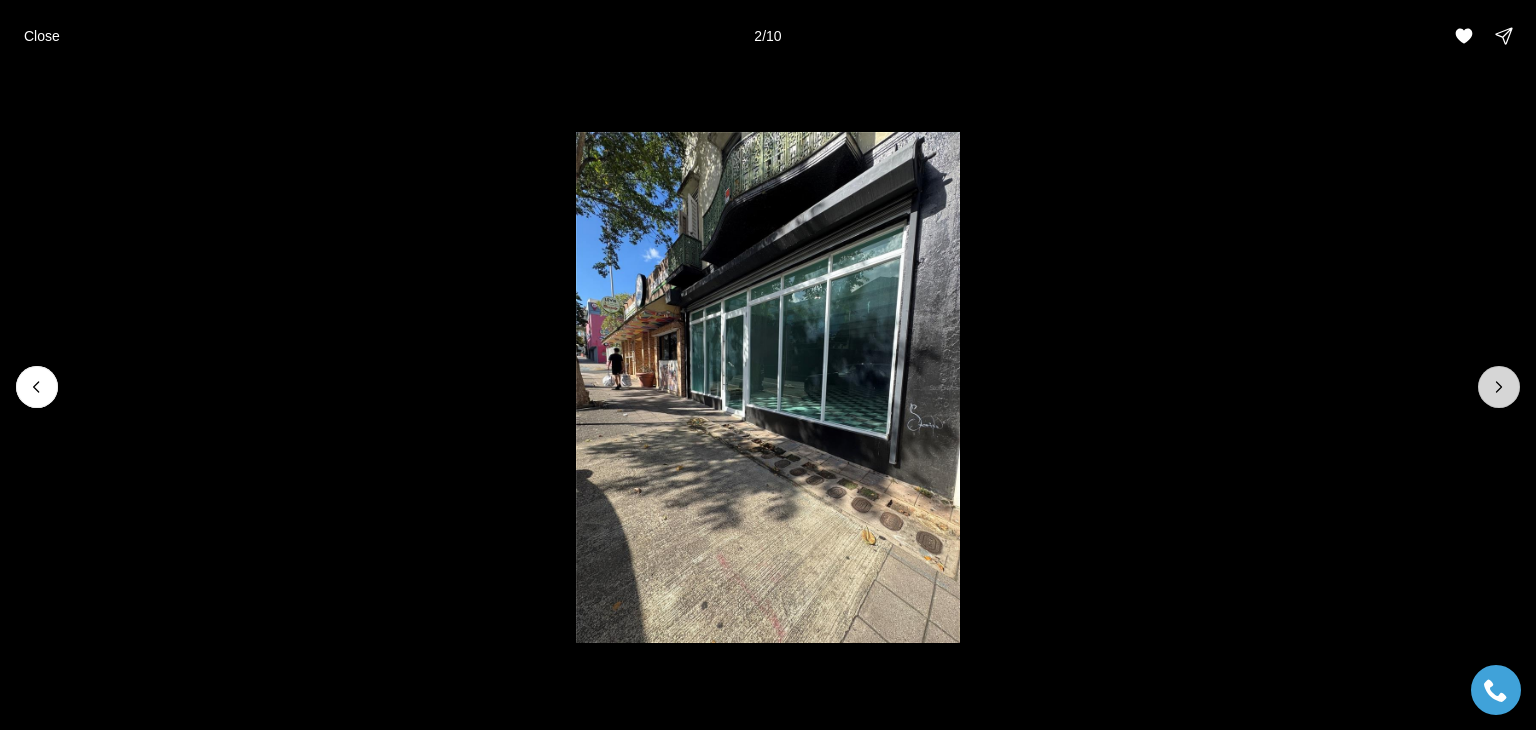 click 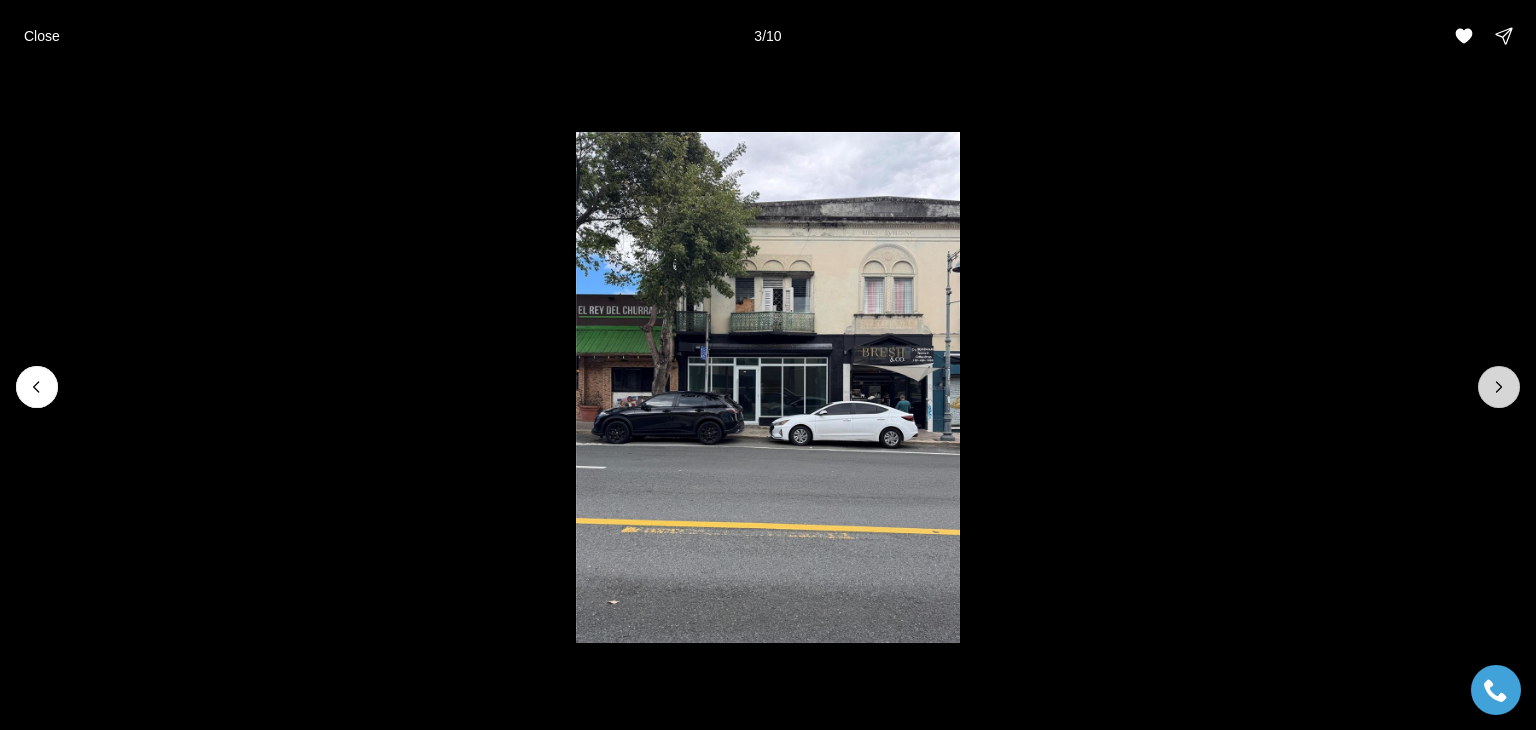 click 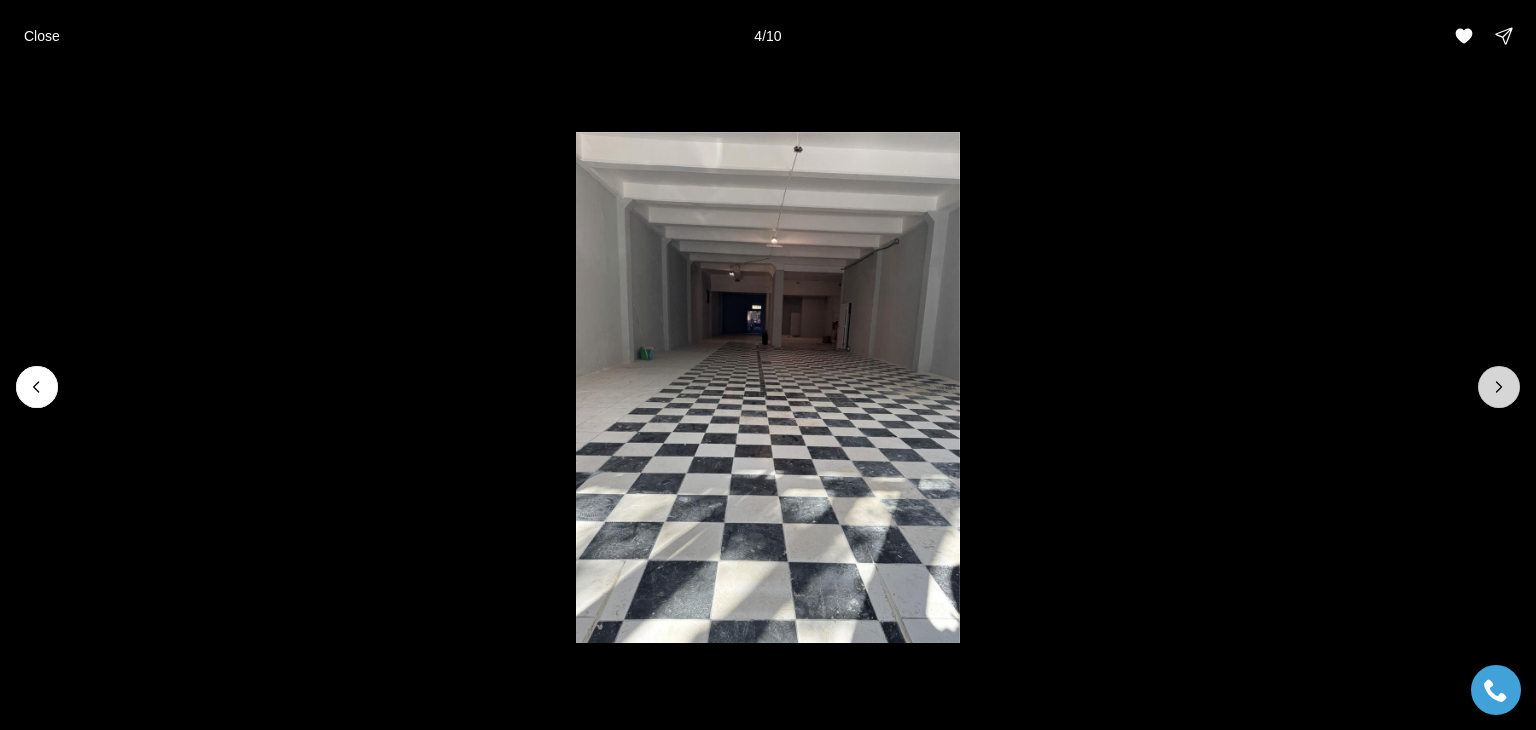 click at bounding box center [1499, 387] 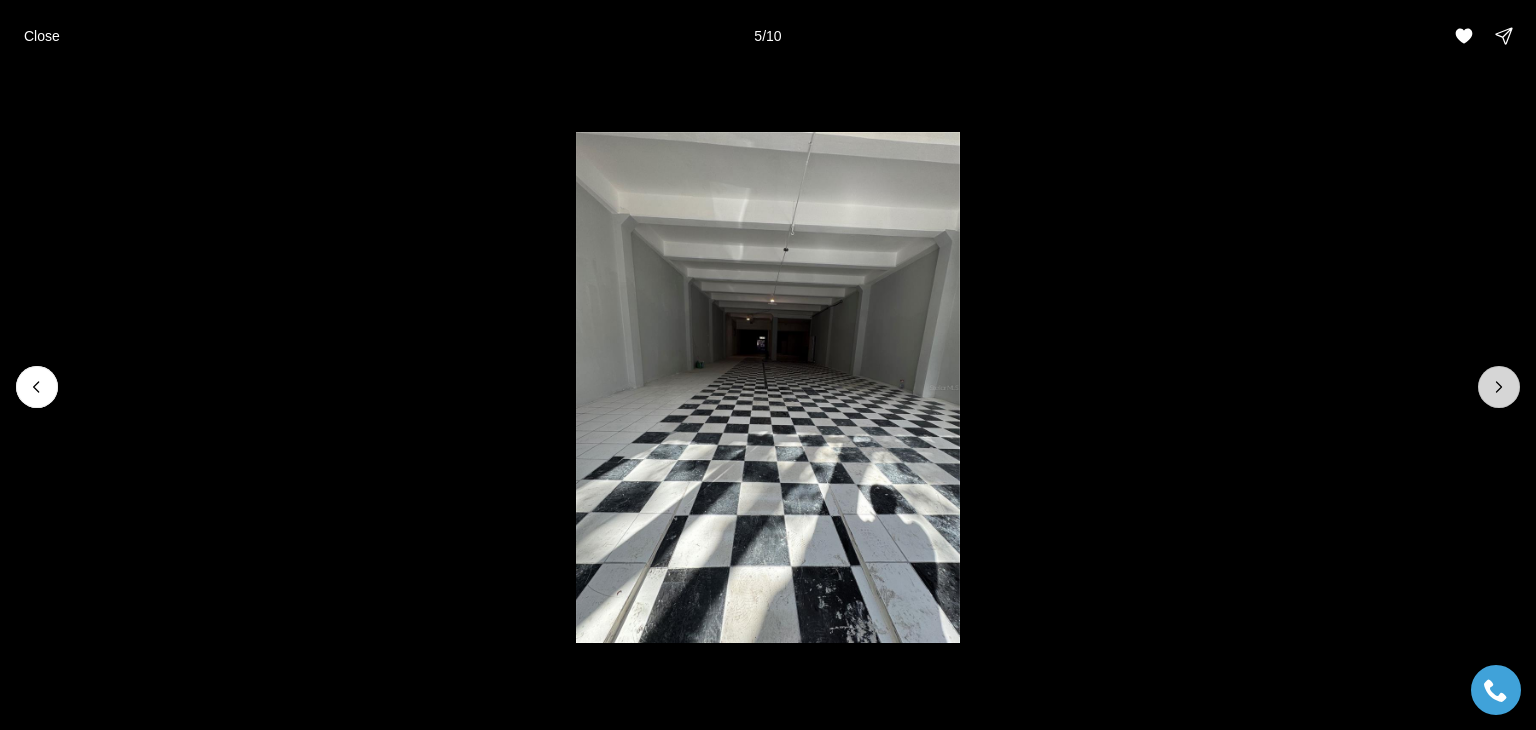 click at bounding box center (1499, 387) 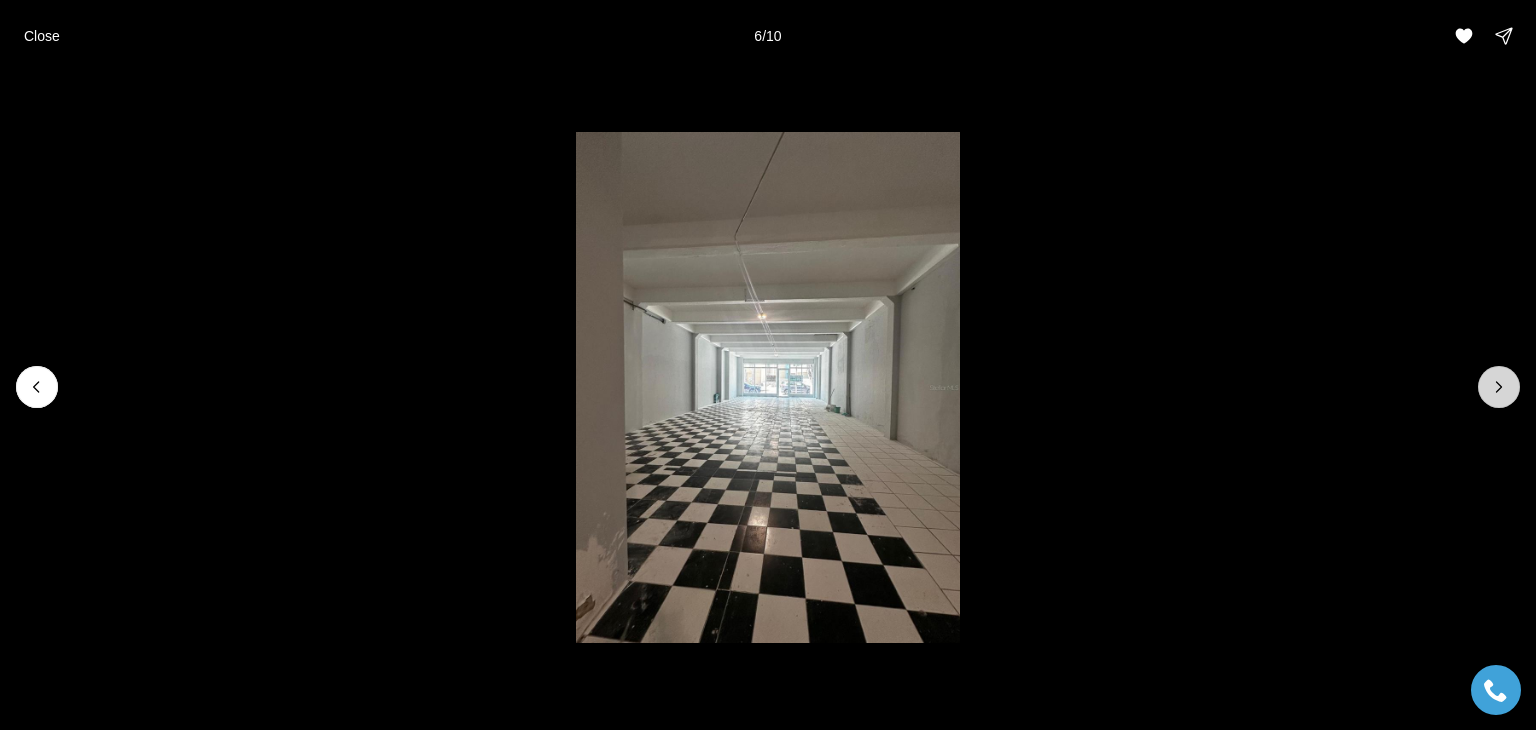 click at bounding box center (1499, 387) 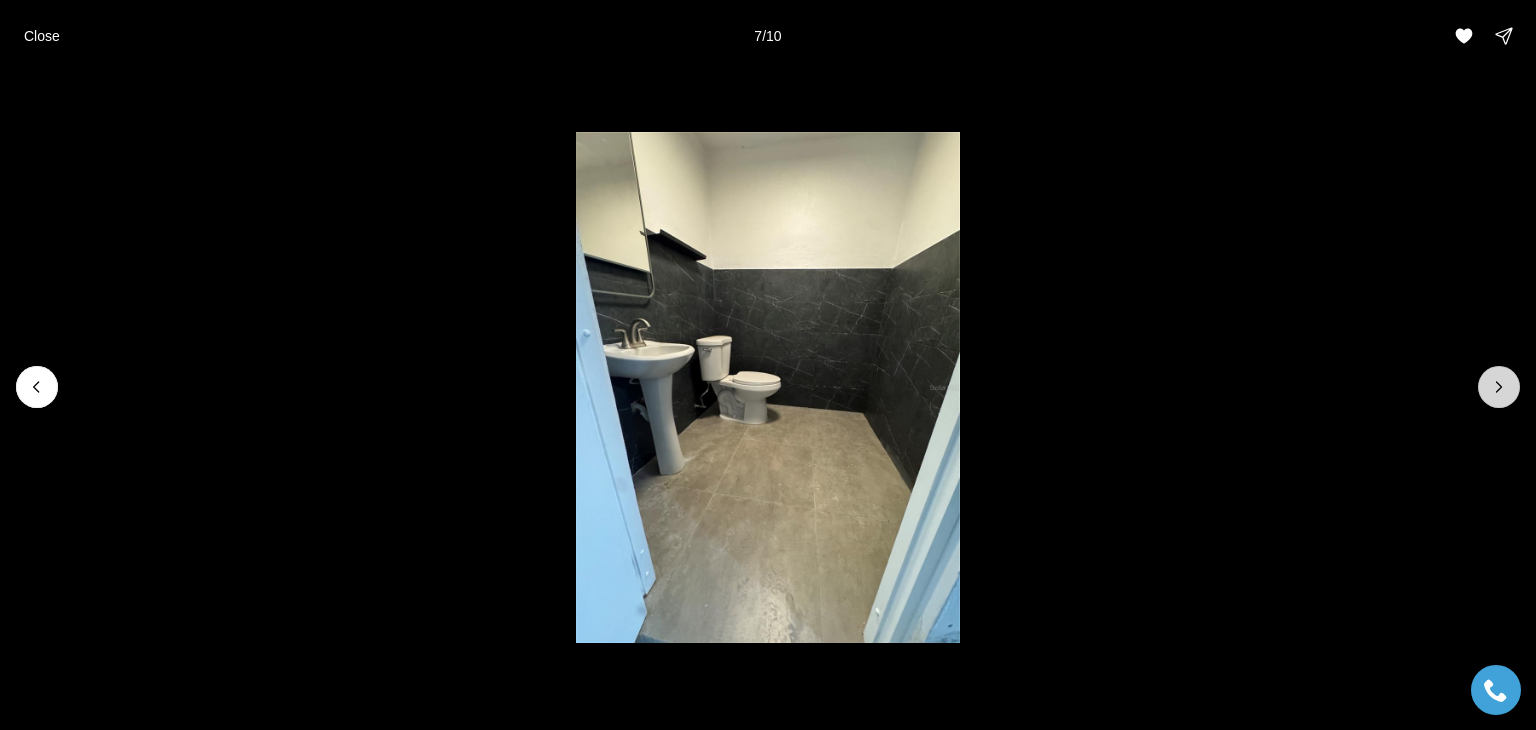 click at bounding box center (1499, 387) 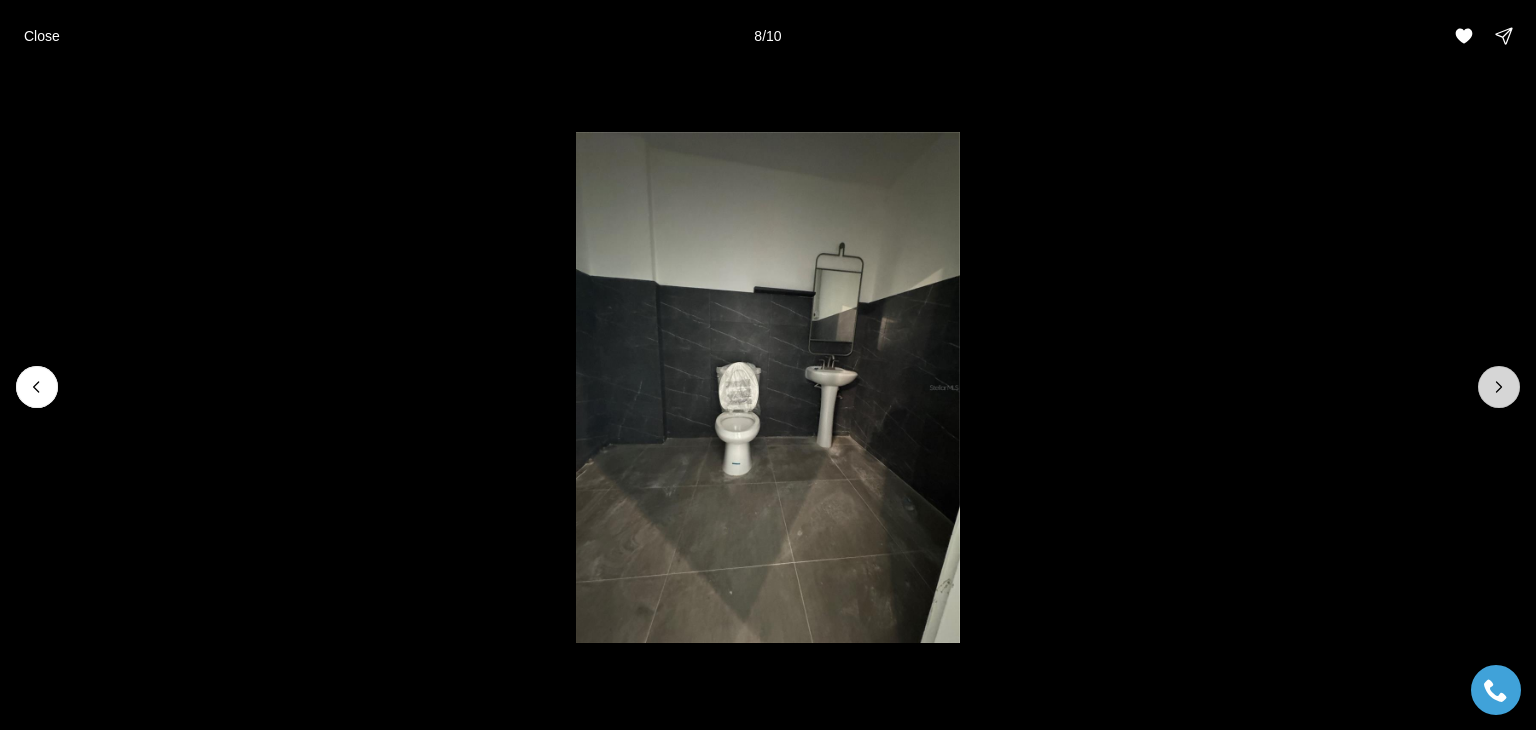 click at bounding box center [1499, 387] 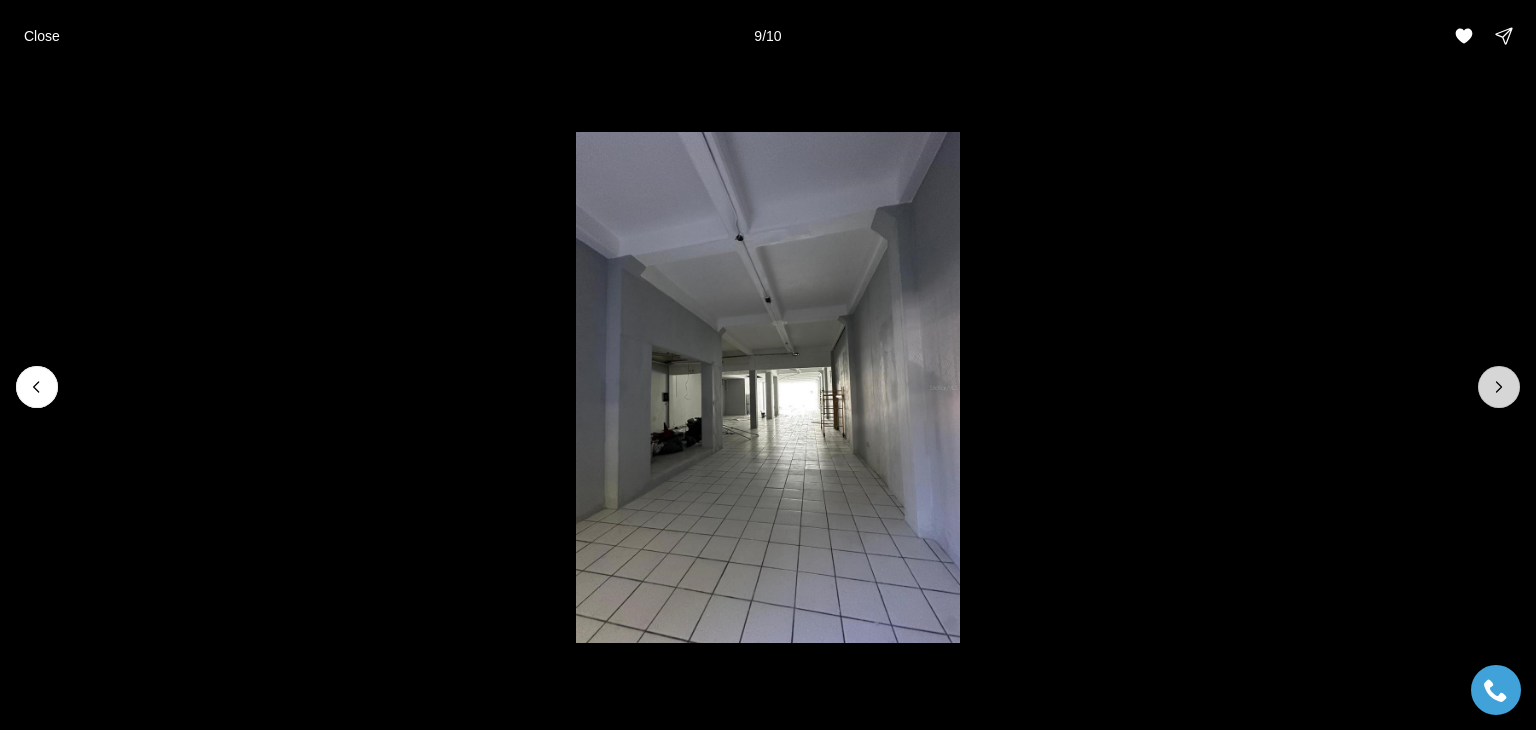 click 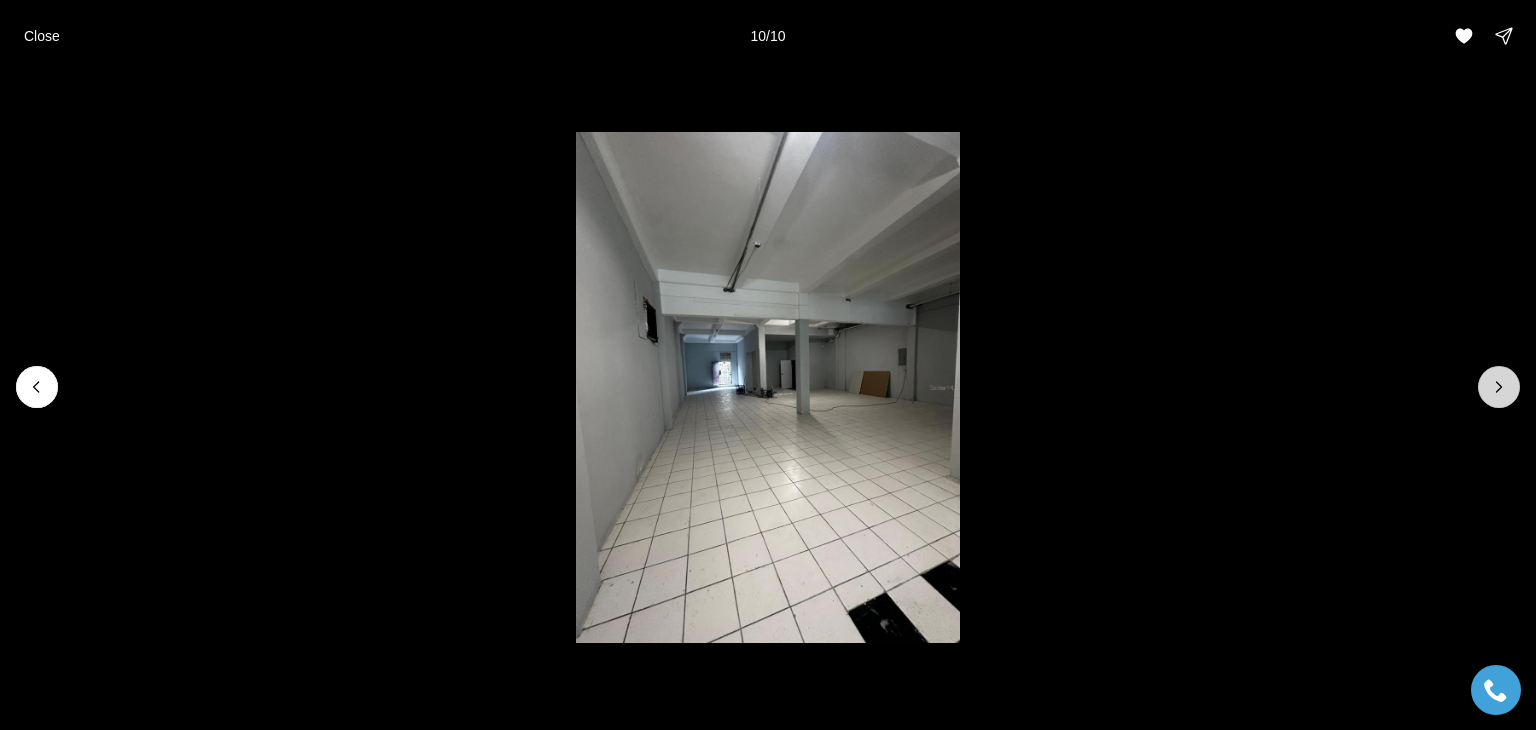 click at bounding box center (1499, 387) 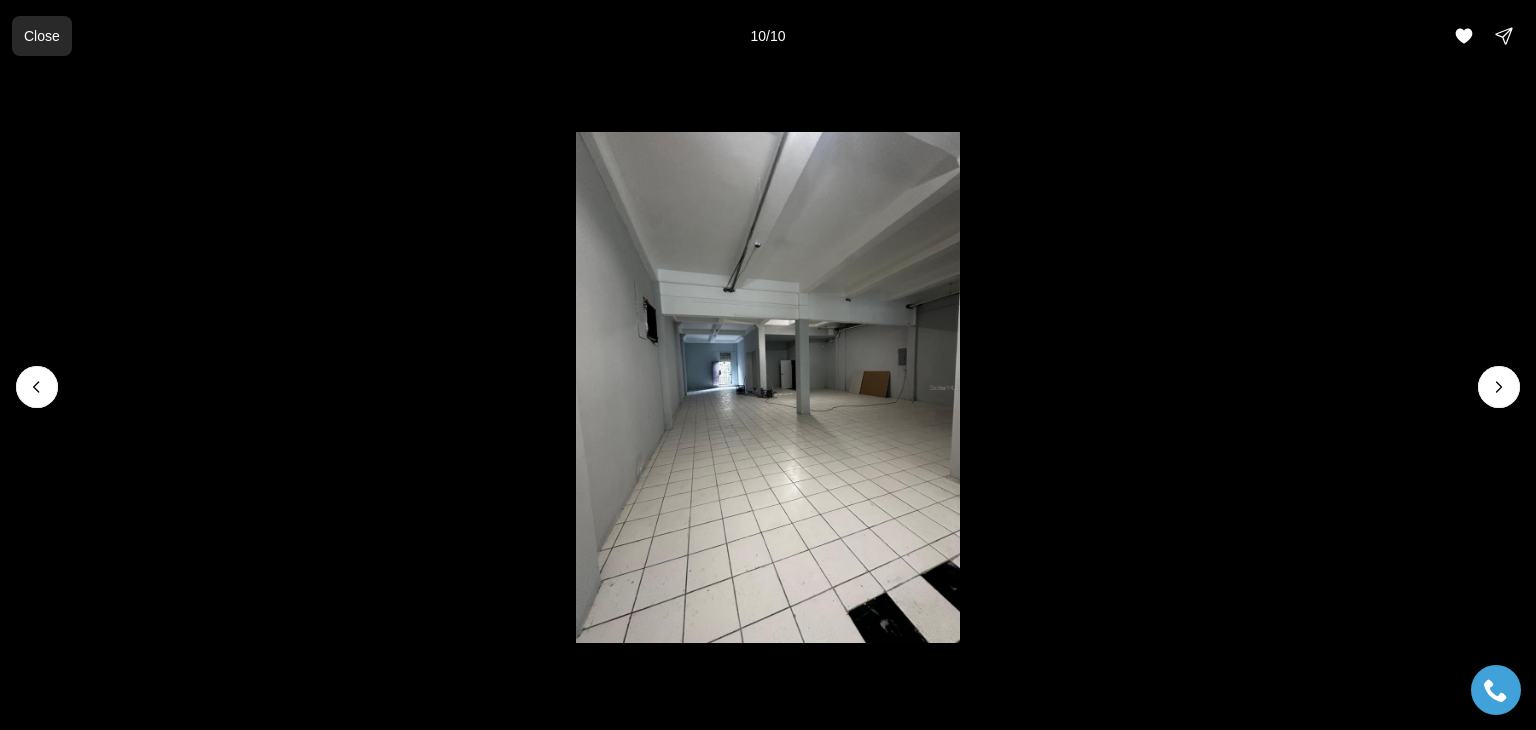 click on "Close" at bounding box center (42, 36) 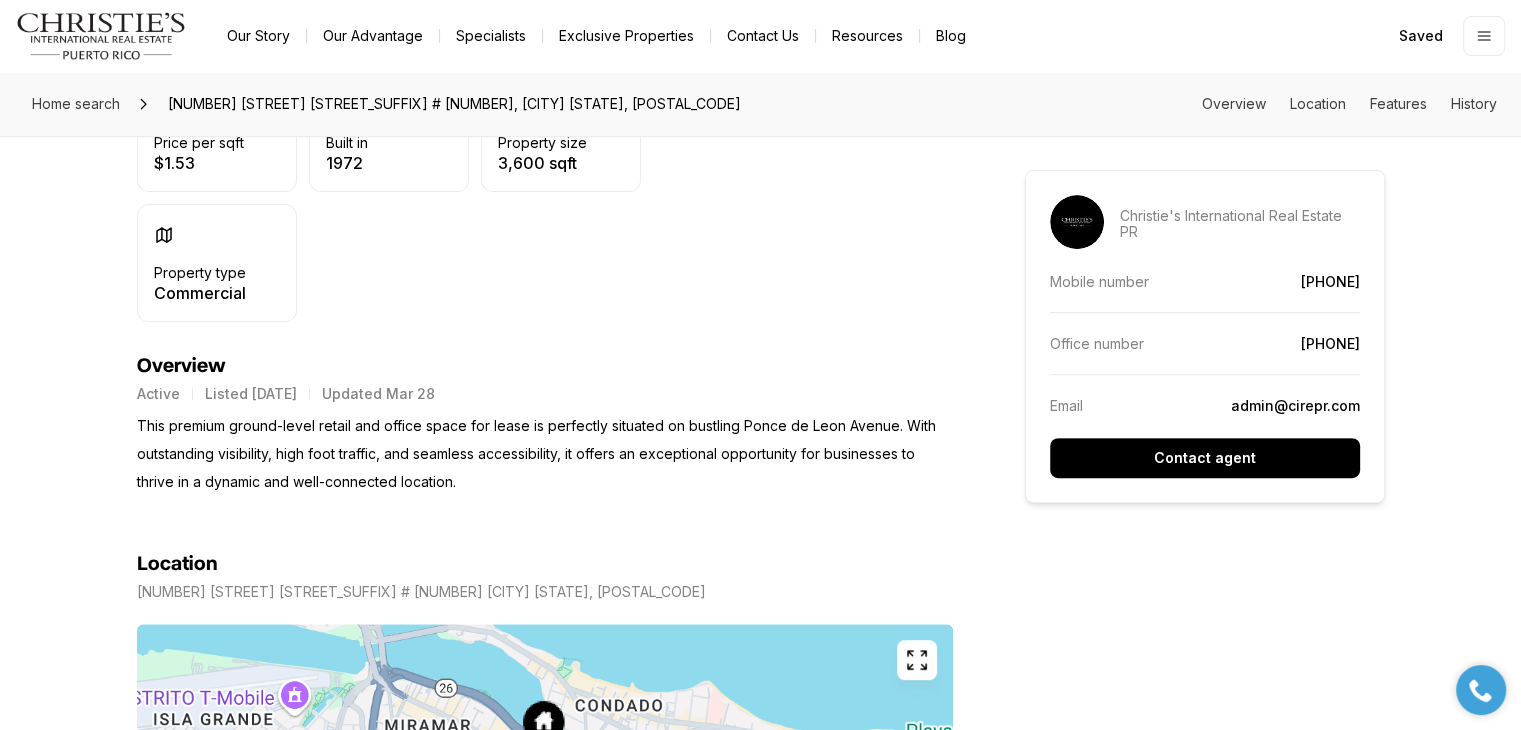 scroll, scrollTop: 652, scrollLeft: 0, axis: vertical 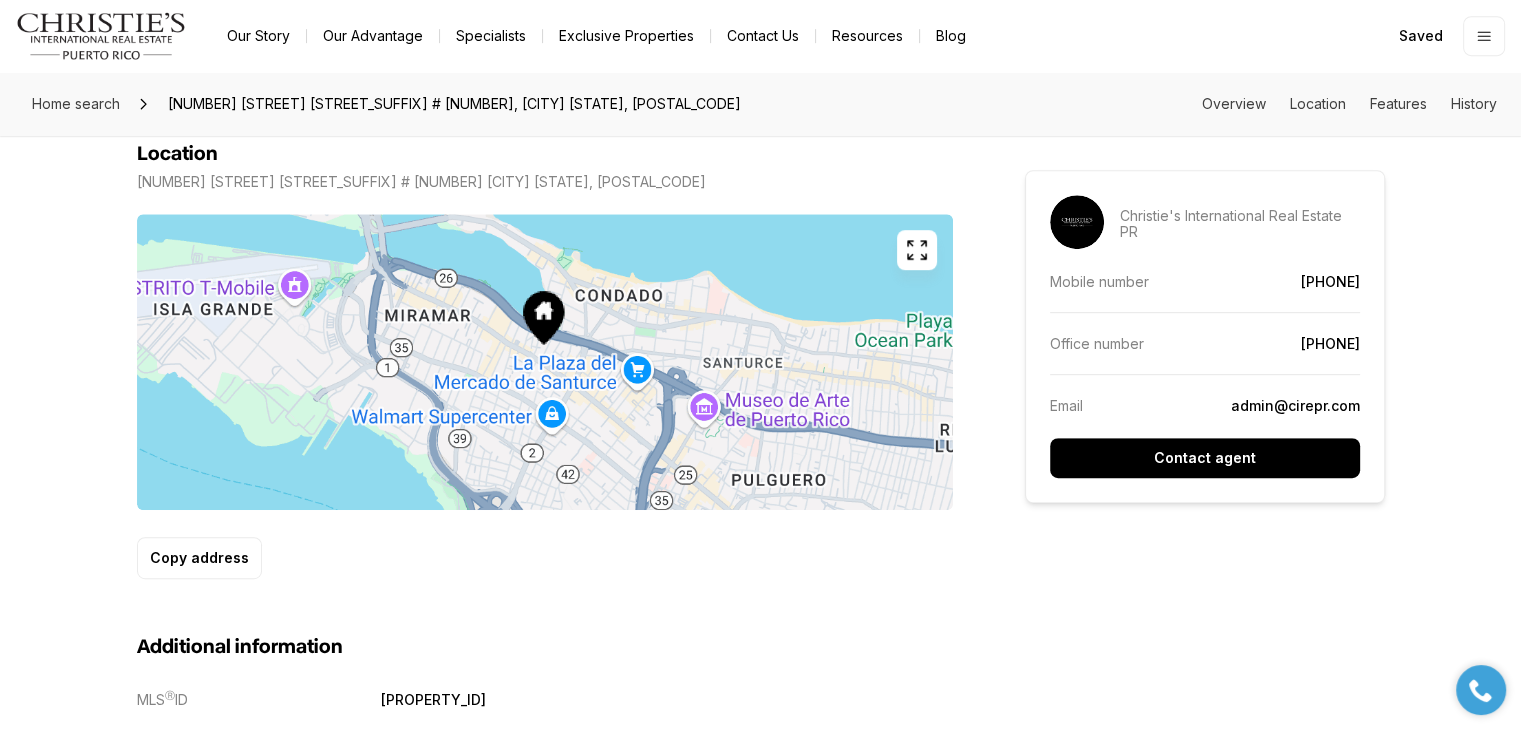 click 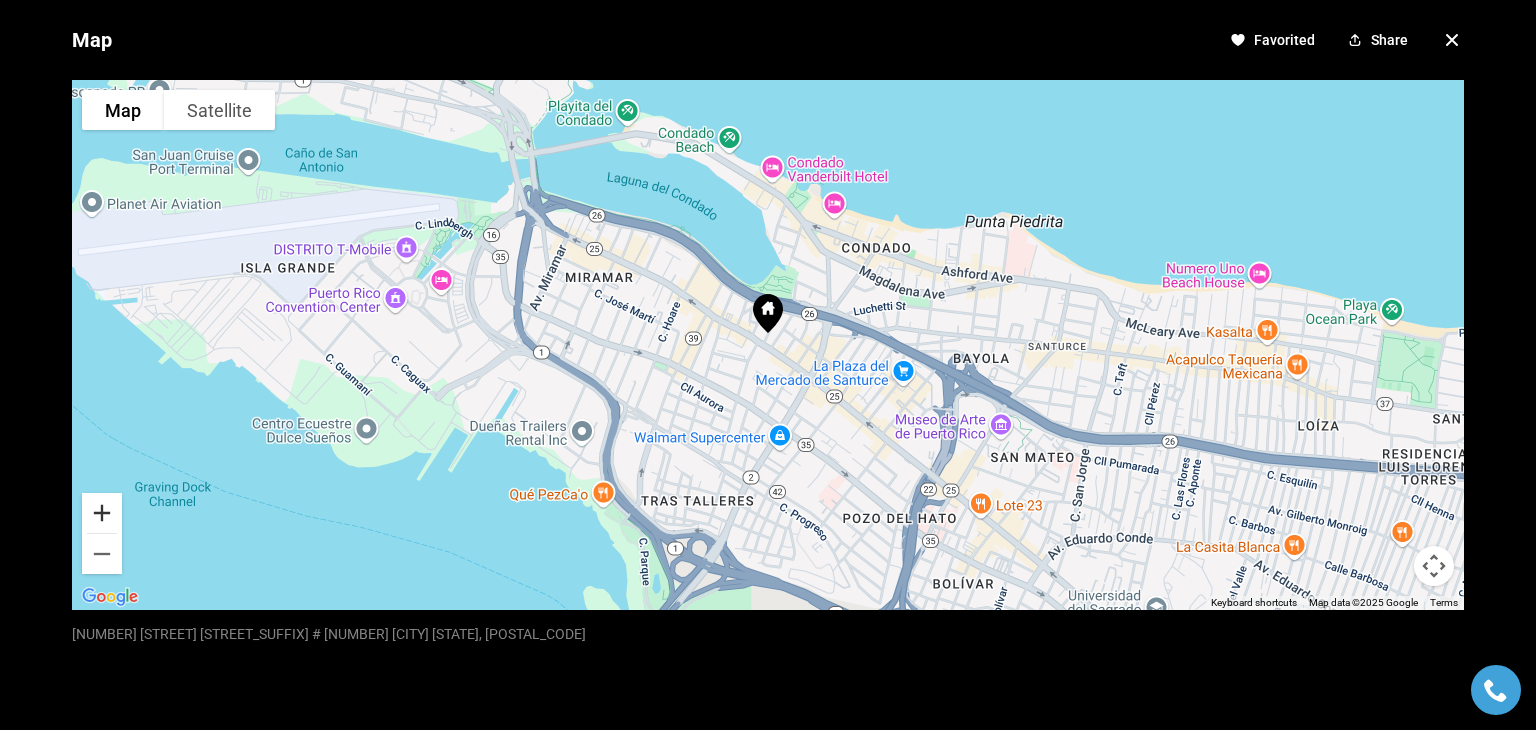 click at bounding box center [102, 513] 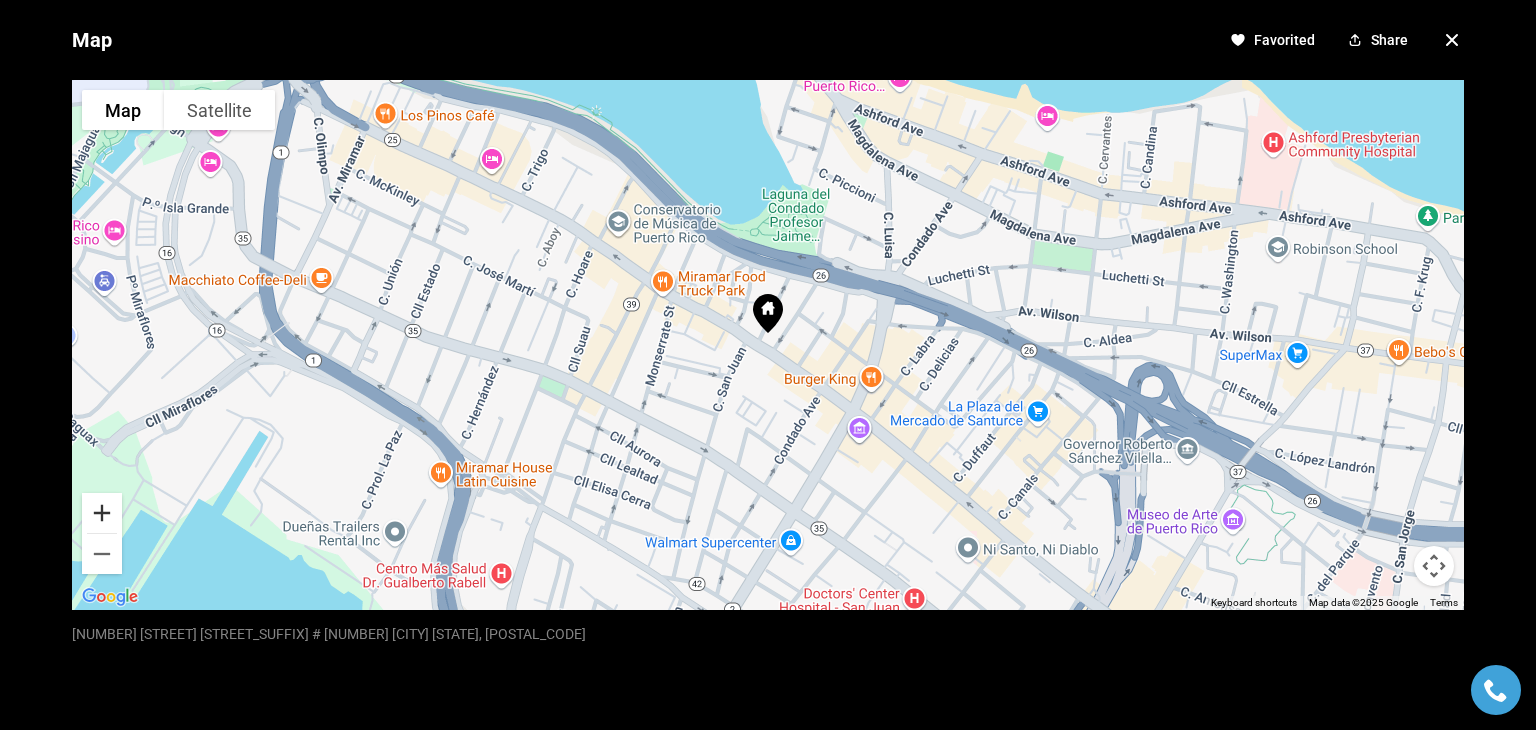 click at bounding box center (102, 513) 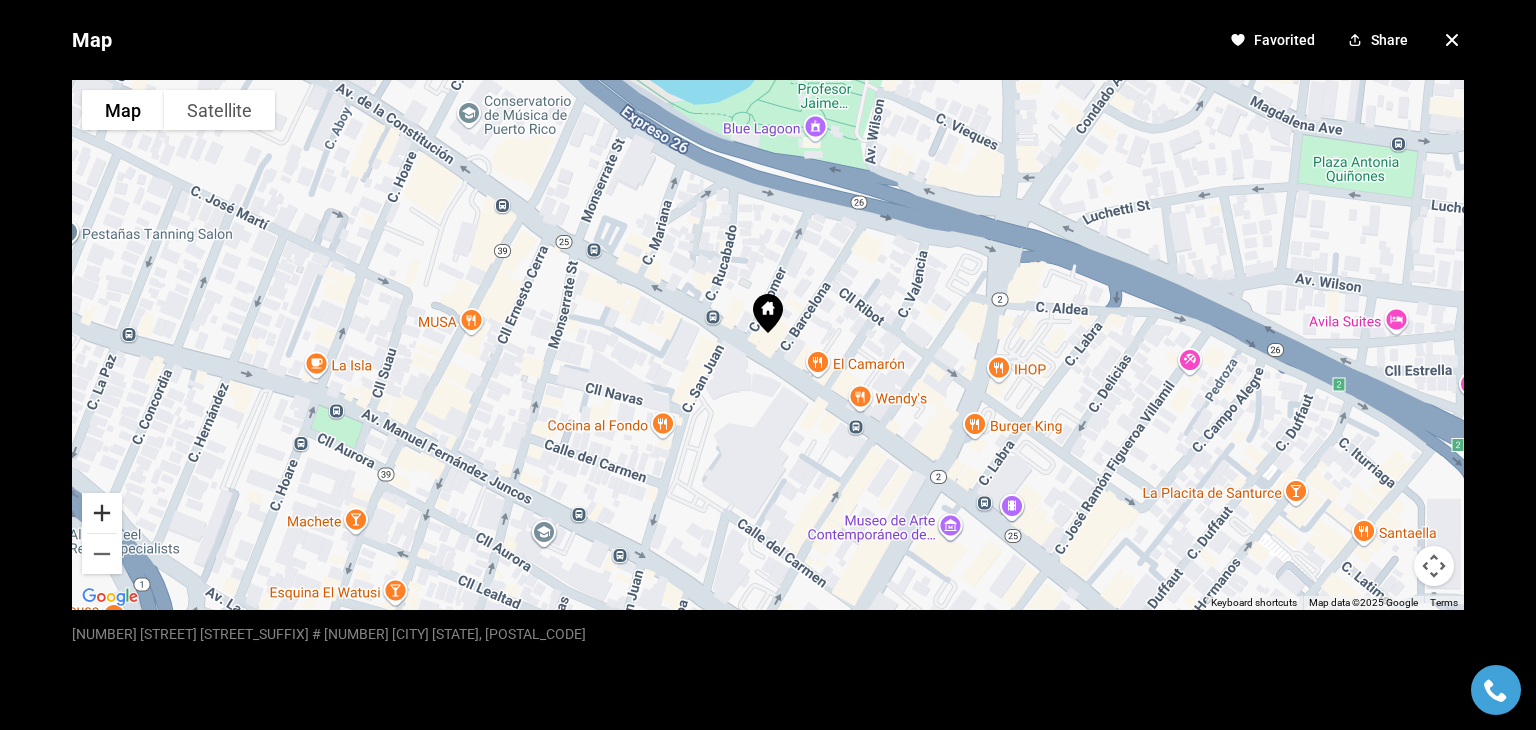 click at bounding box center [102, 513] 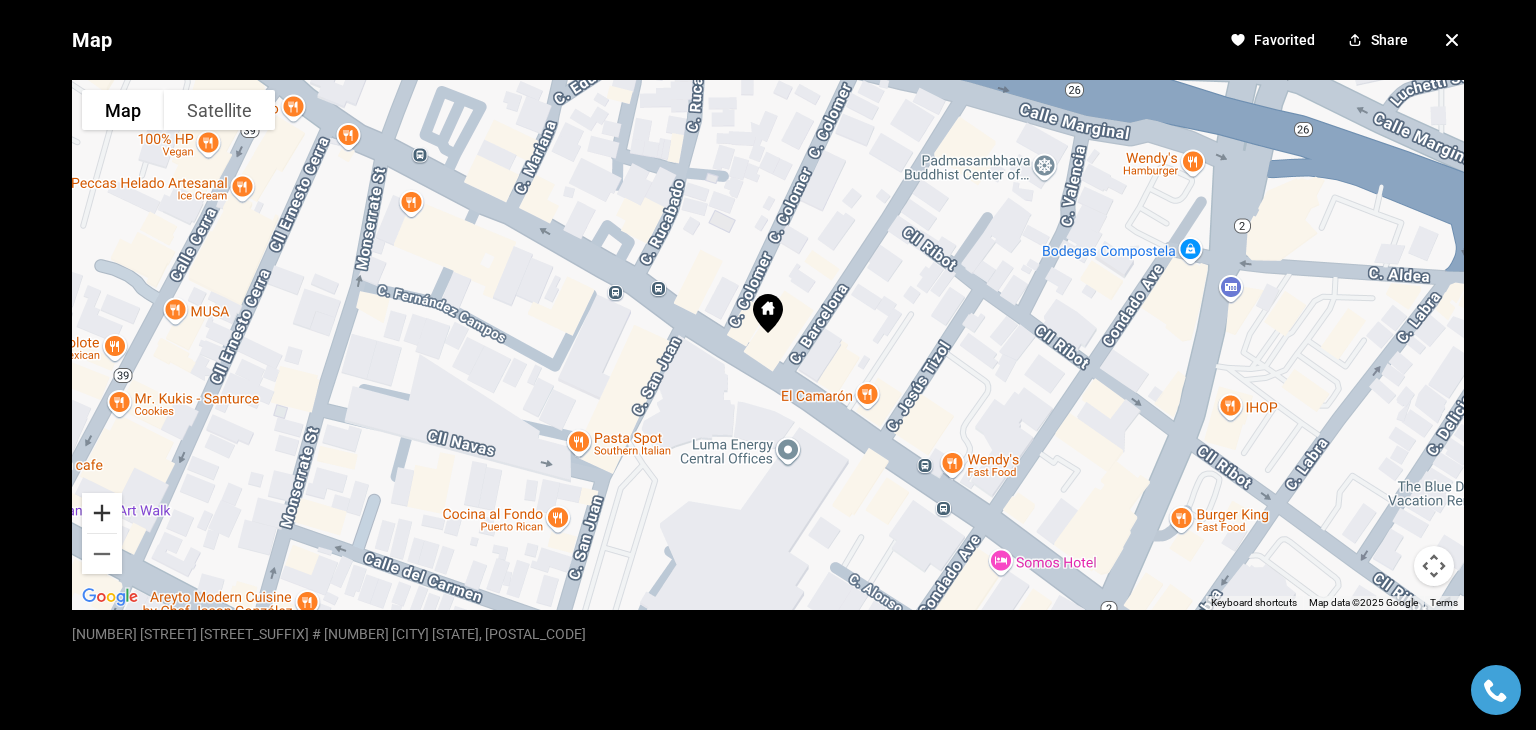 click at bounding box center (102, 513) 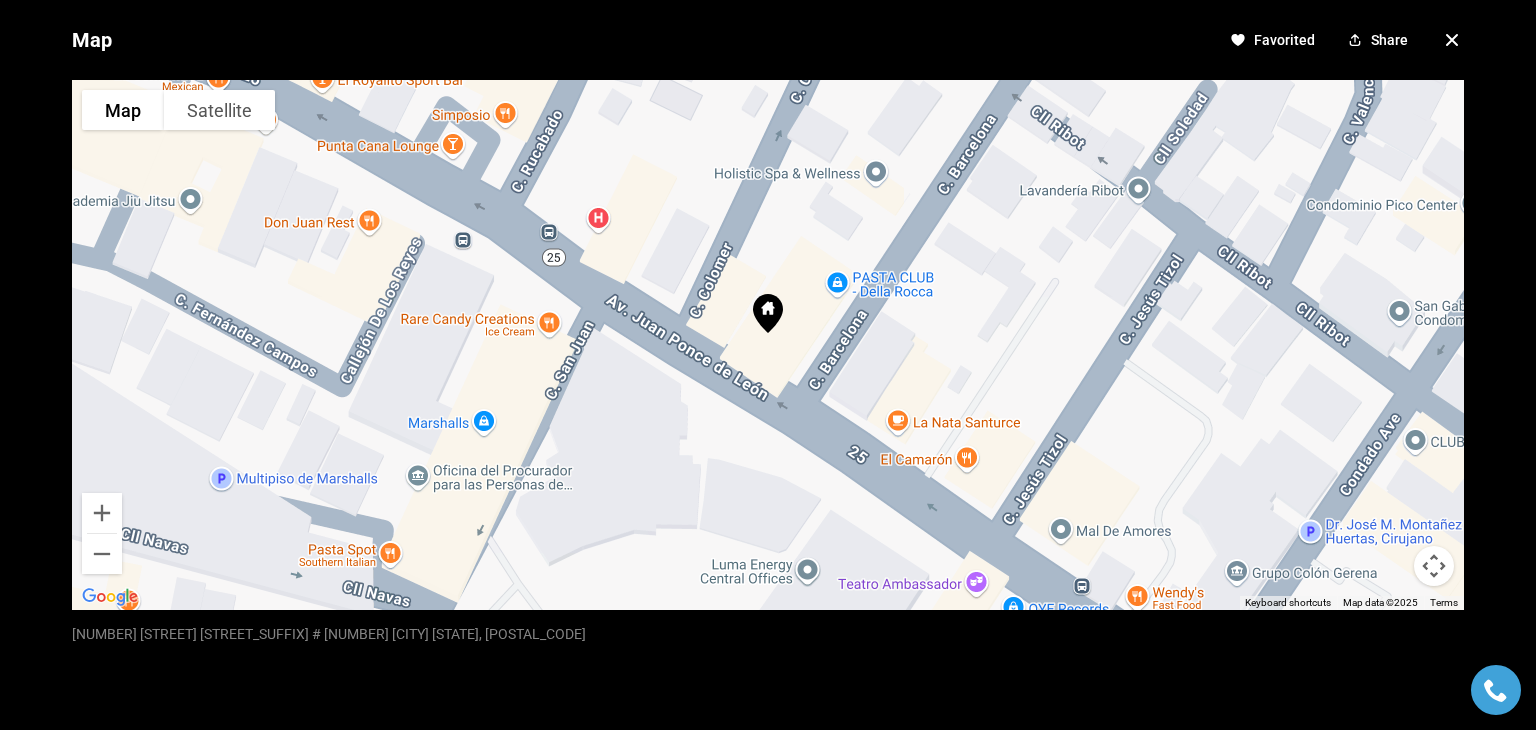 click 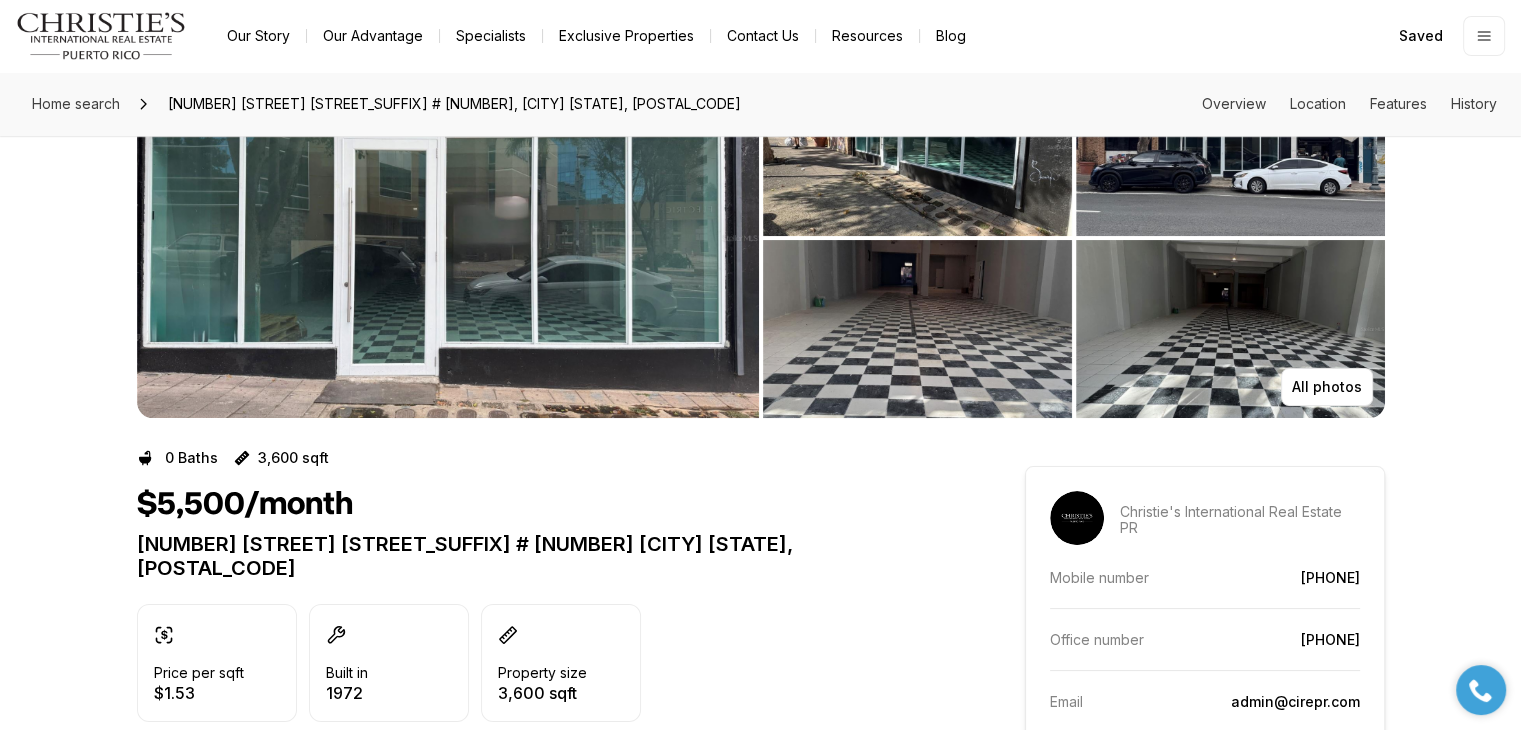 scroll, scrollTop: 0, scrollLeft: 0, axis: both 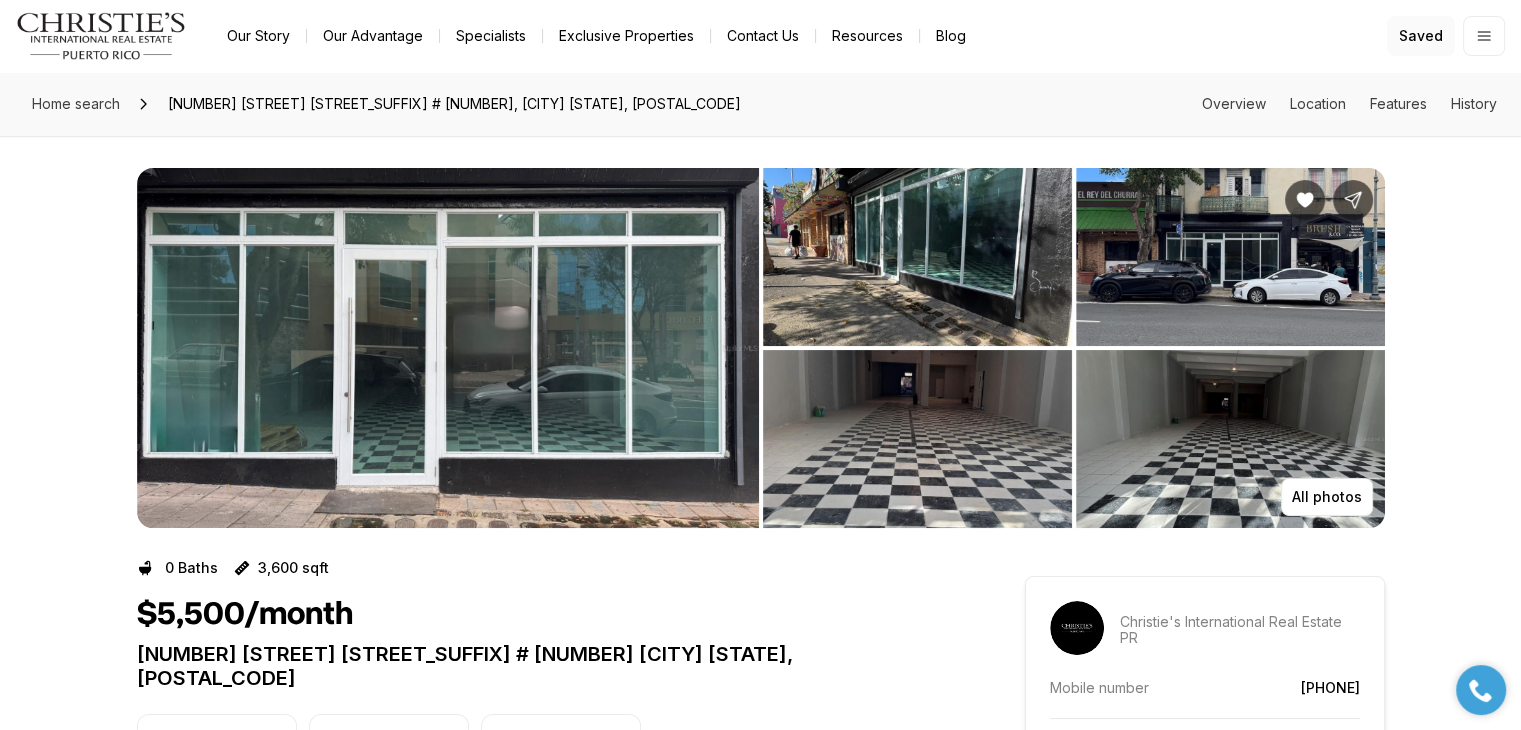 click on "Saved" at bounding box center (1421, 36) 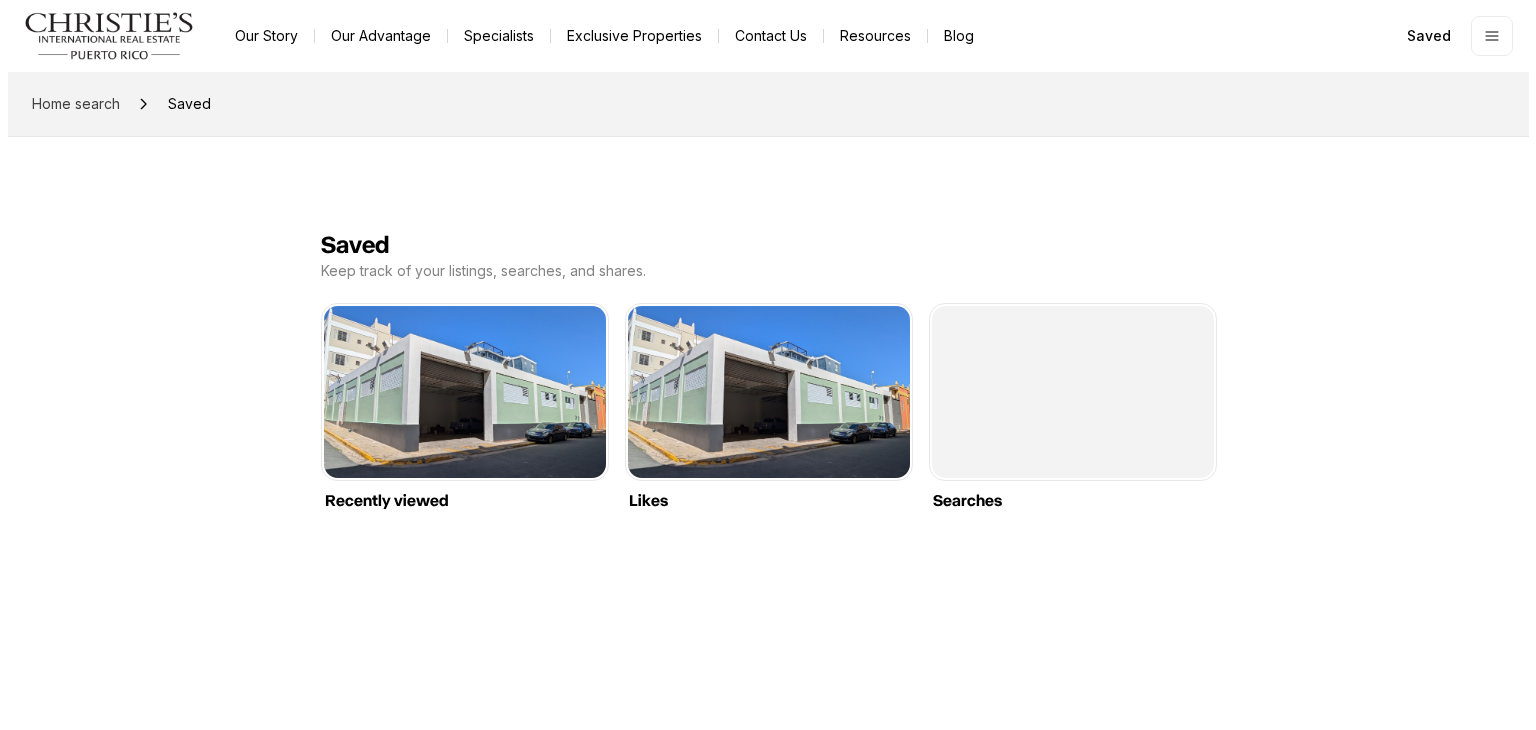 scroll, scrollTop: 0, scrollLeft: 0, axis: both 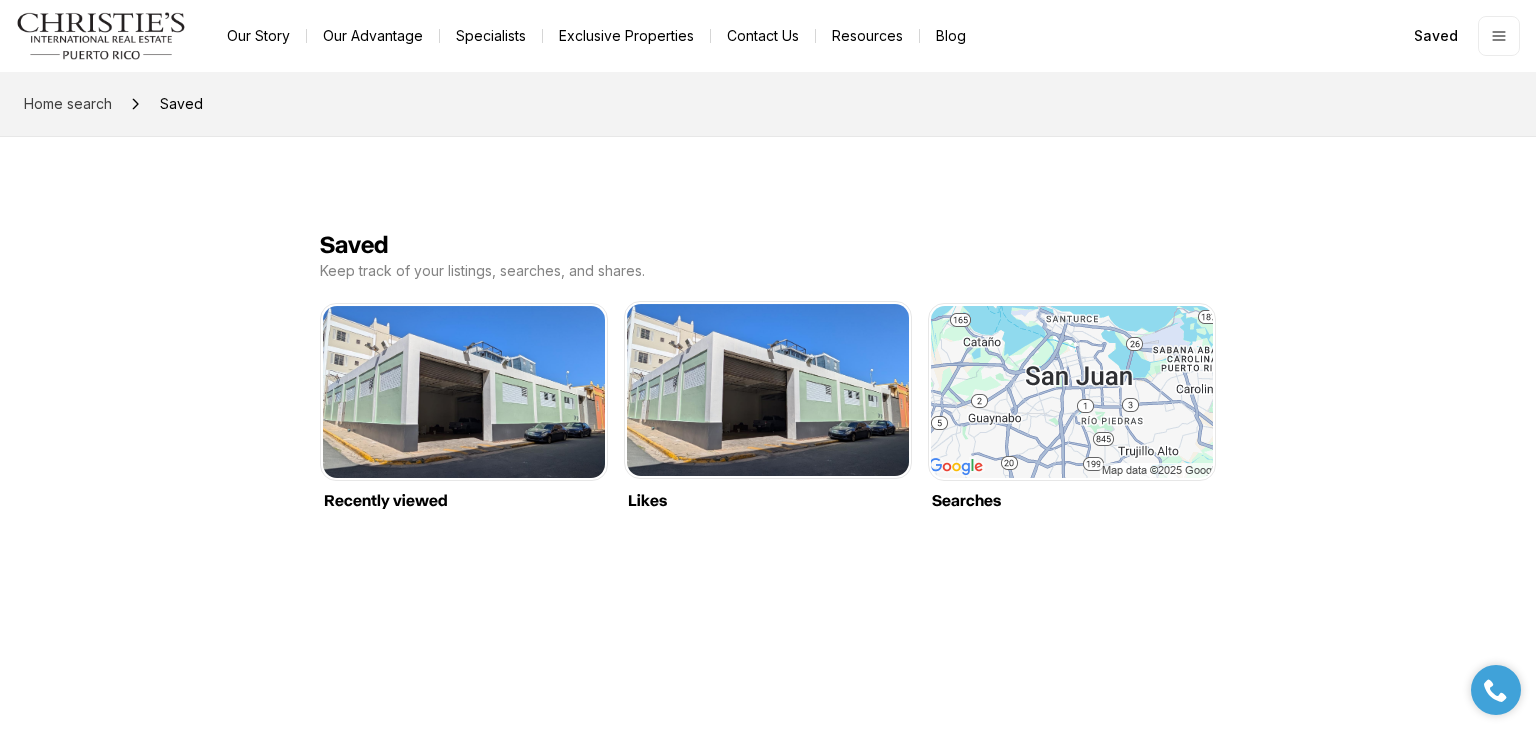 click on "Likes" at bounding box center [768, 304] 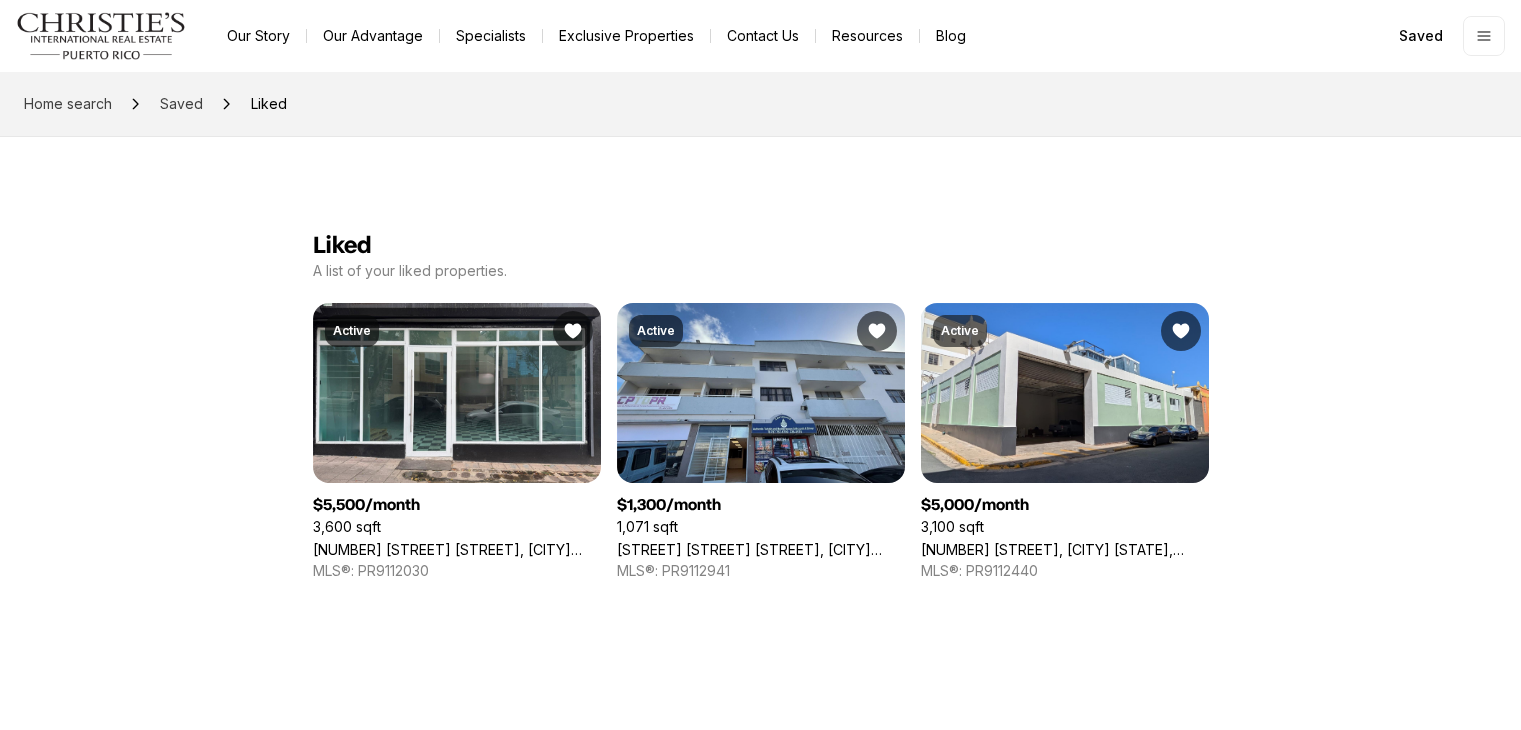 scroll, scrollTop: 0, scrollLeft: 0, axis: both 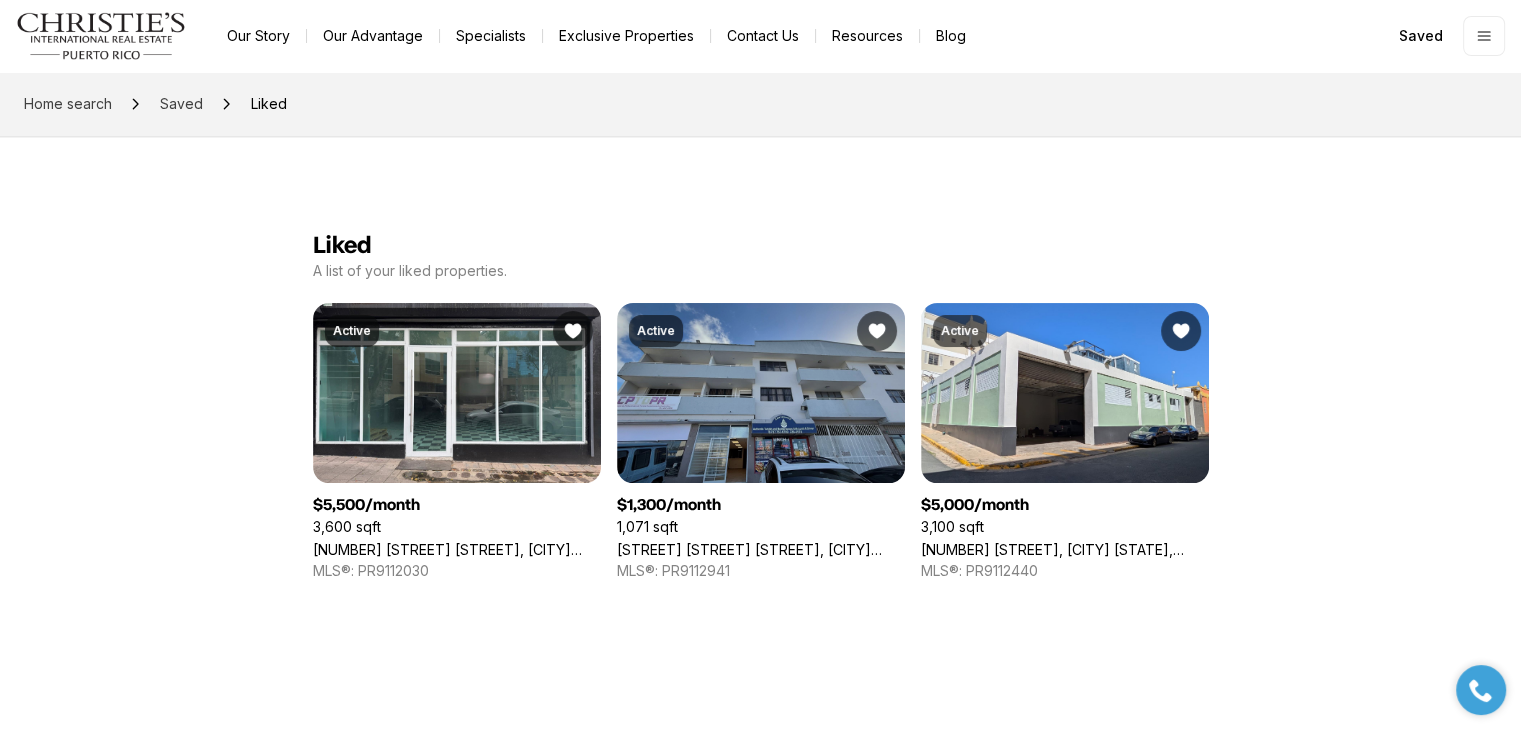 click on "[STREET] [STREET] [STREET], [CITY] [STATE], [POSTAL_CODE]" at bounding box center [761, 549] 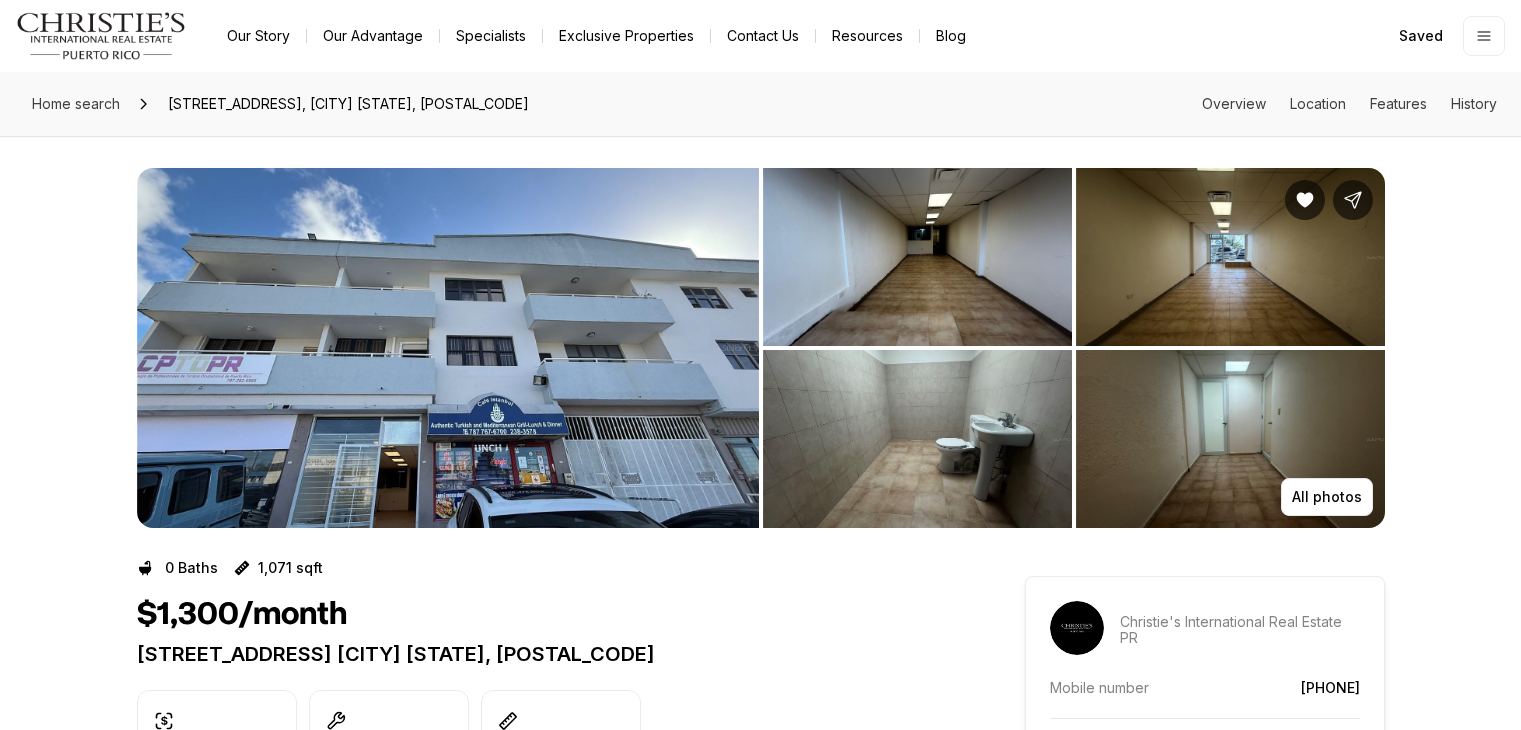 scroll, scrollTop: 0, scrollLeft: 0, axis: both 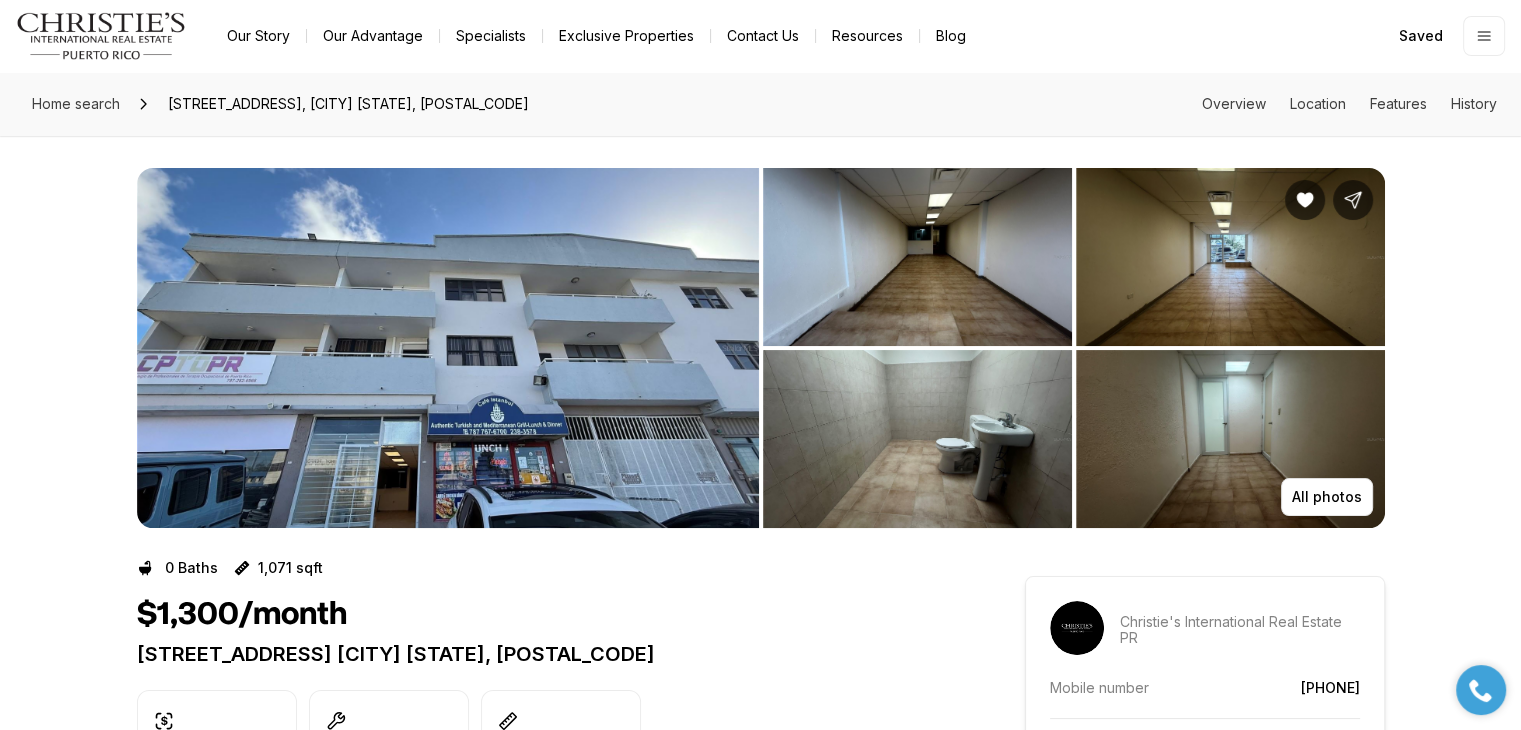 click at bounding box center [448, 348] 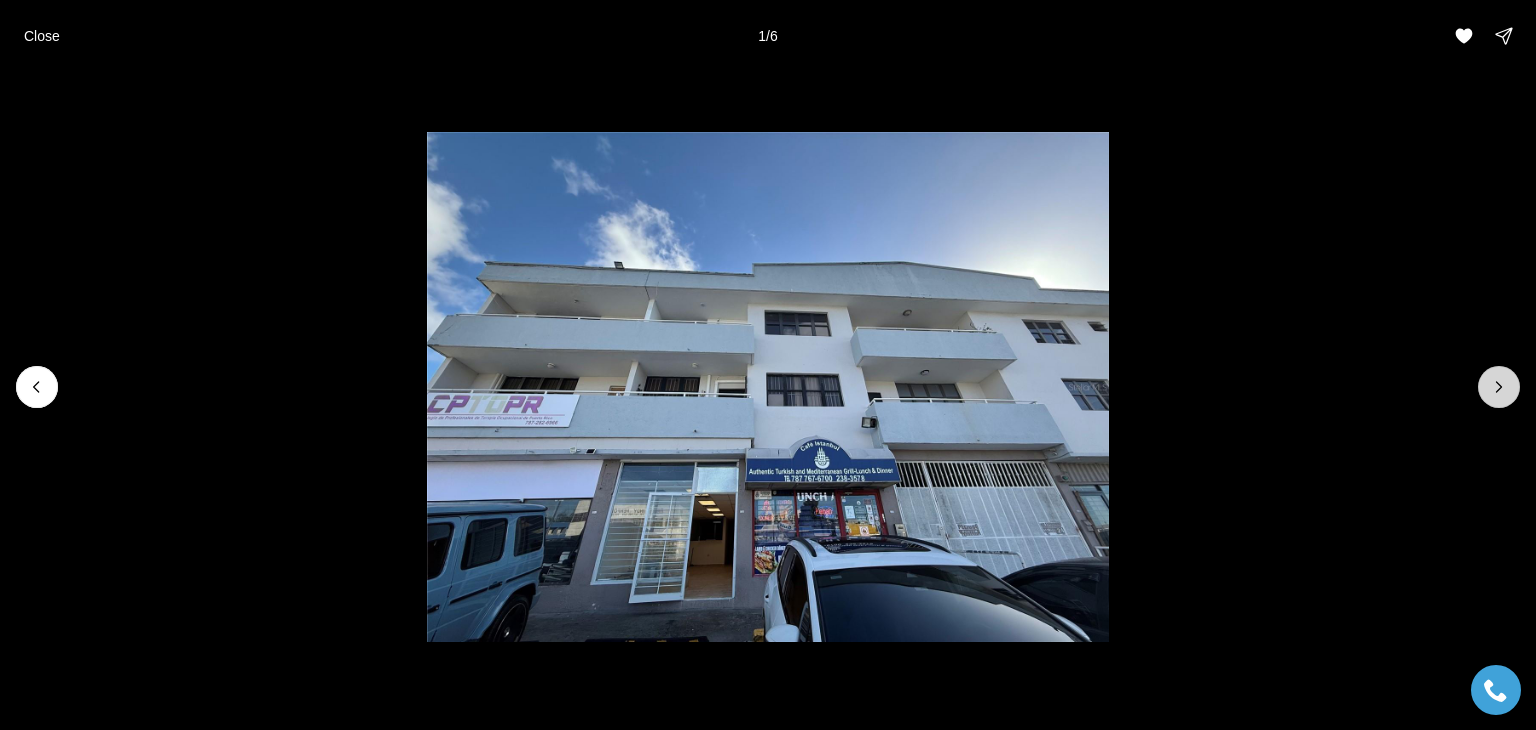 click 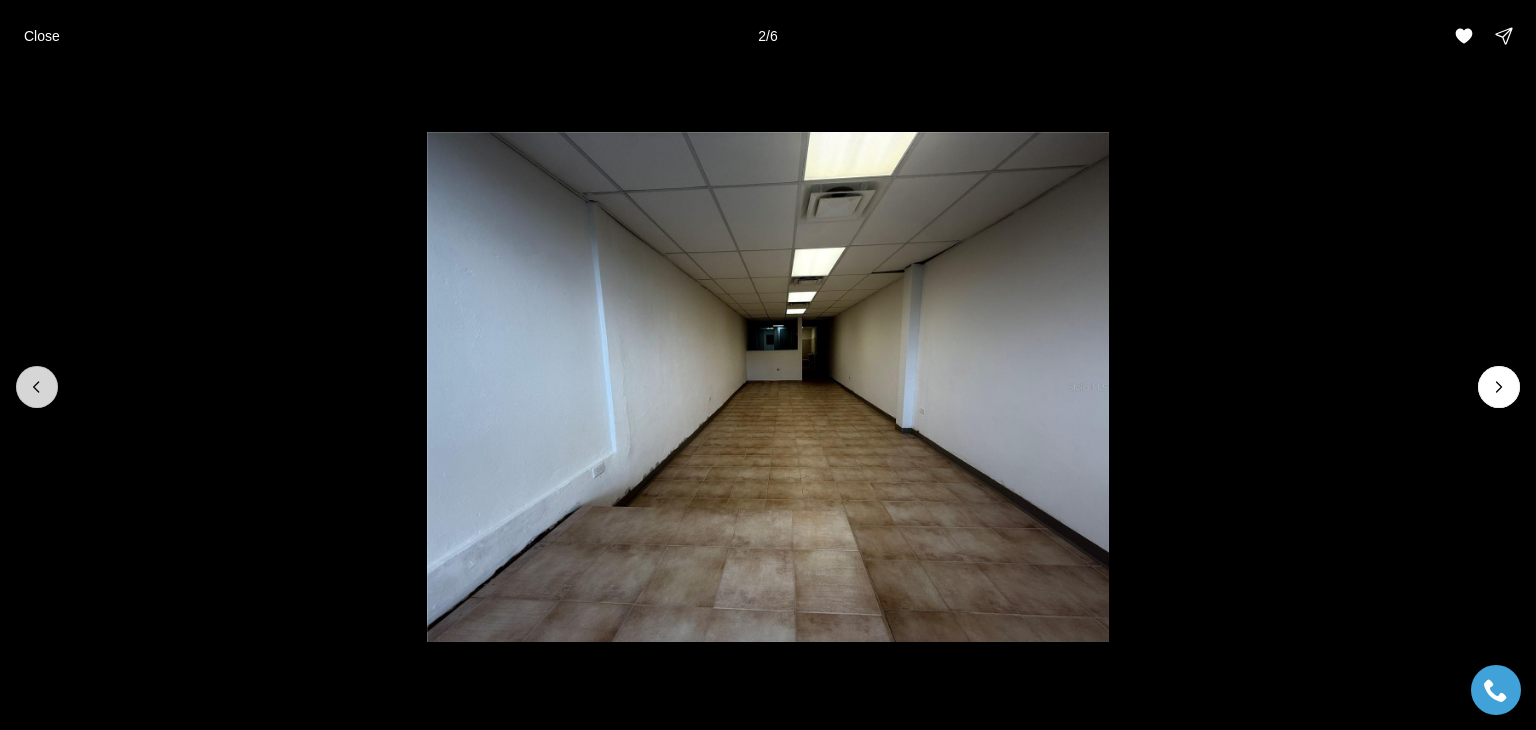 click 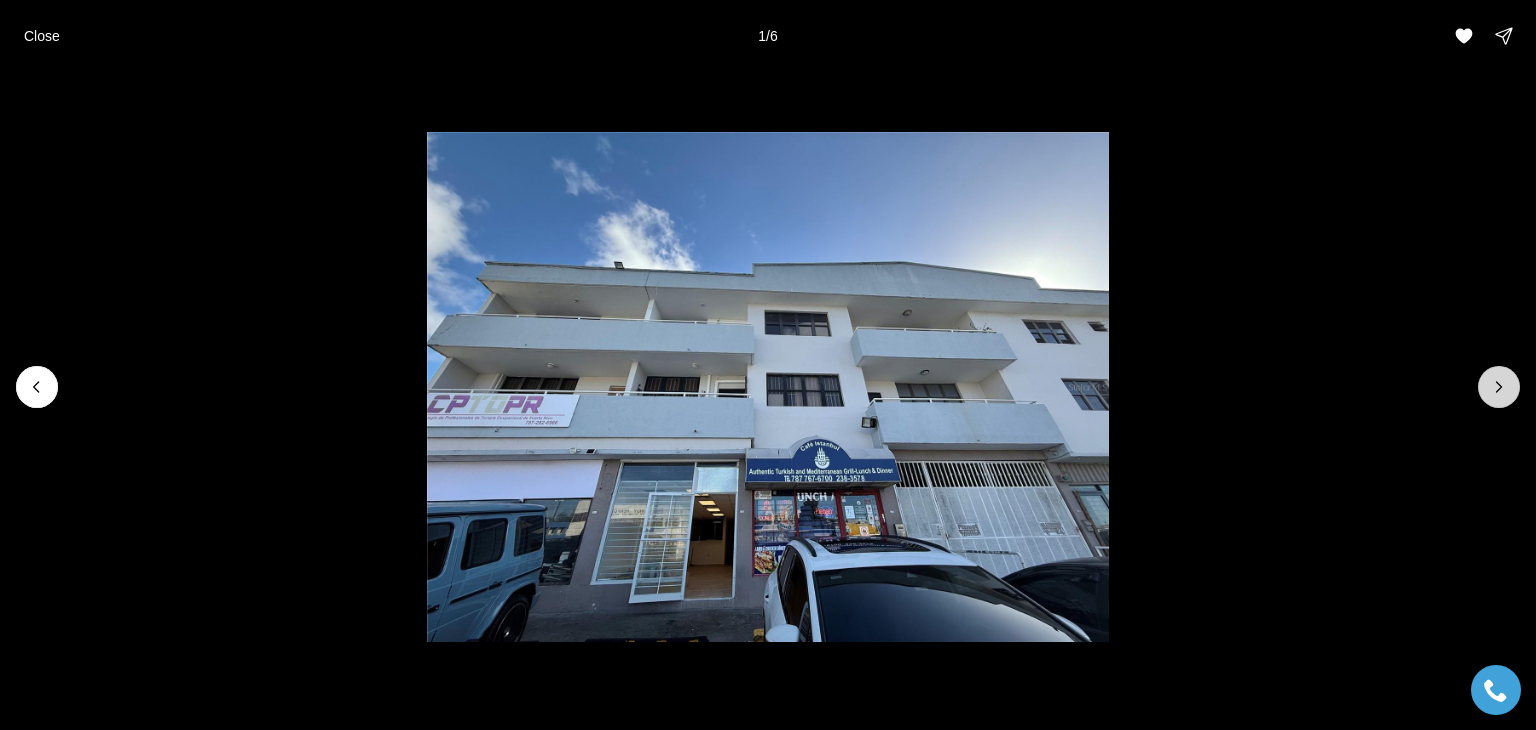 click 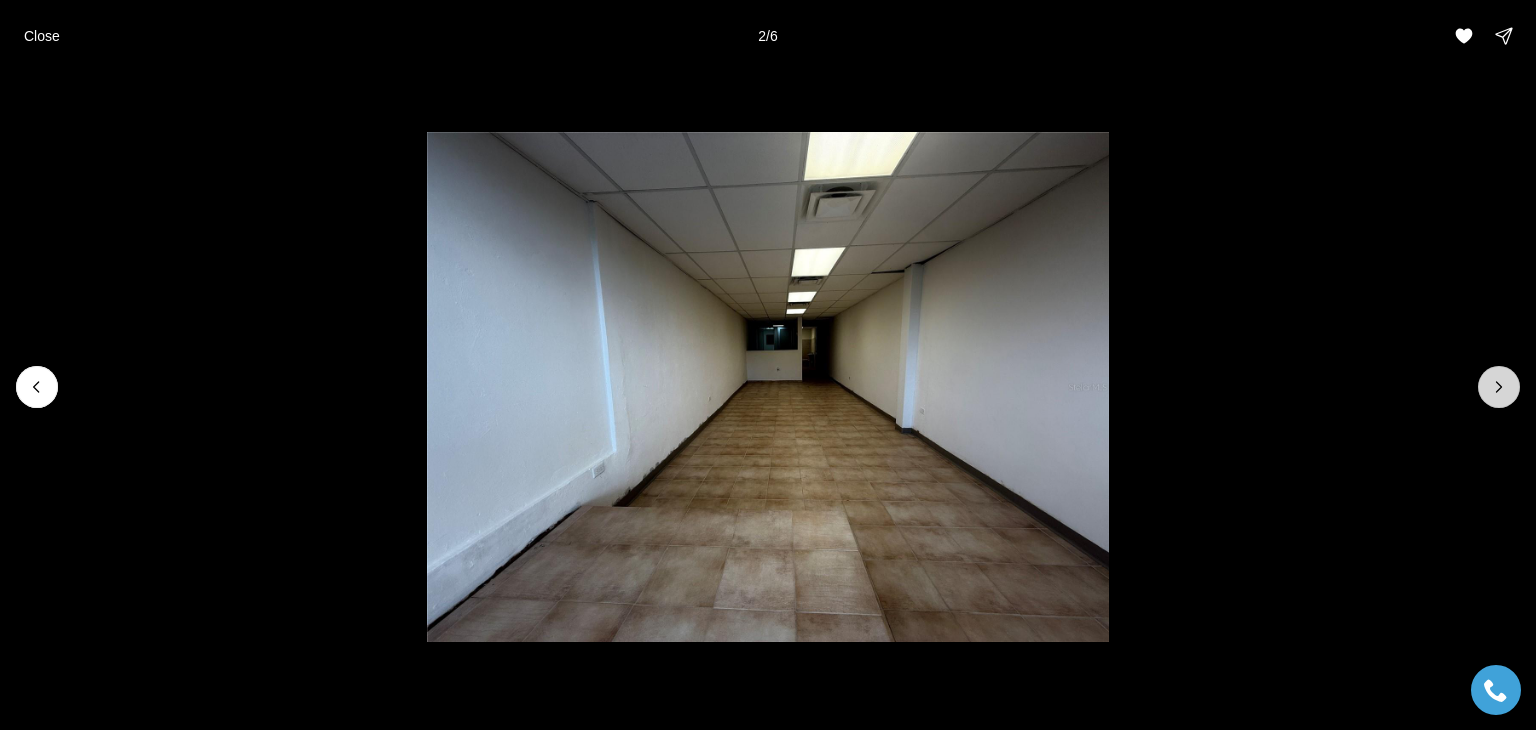 click 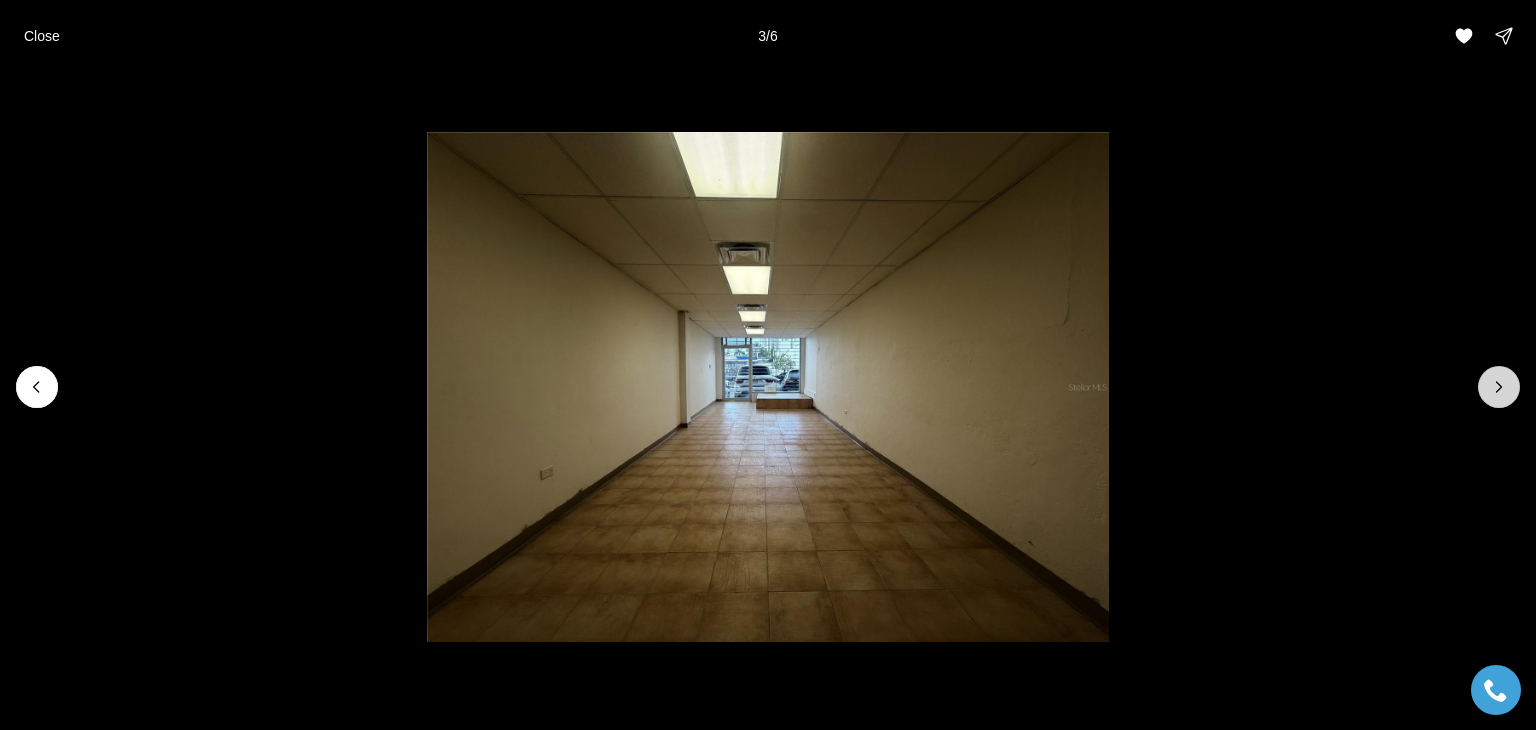 click 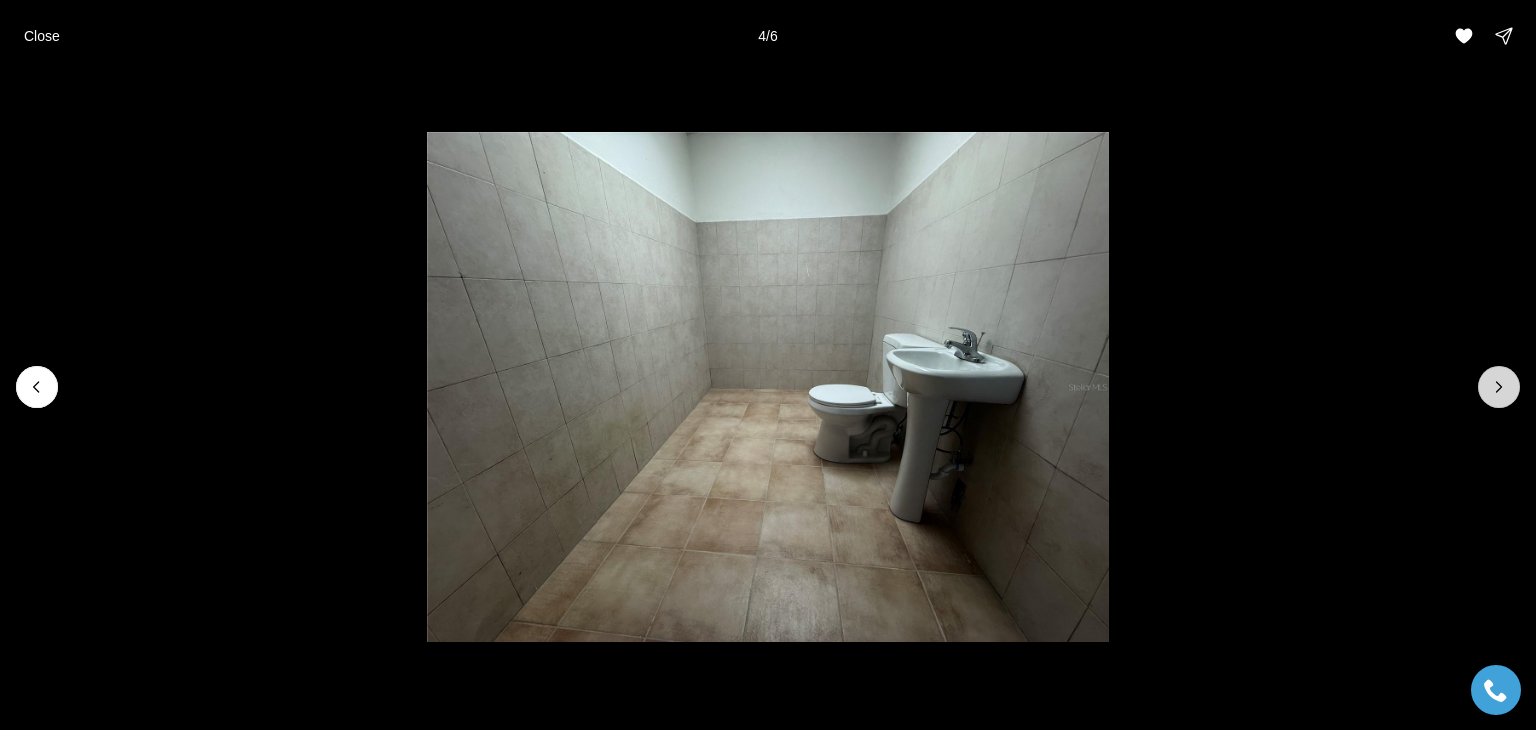click 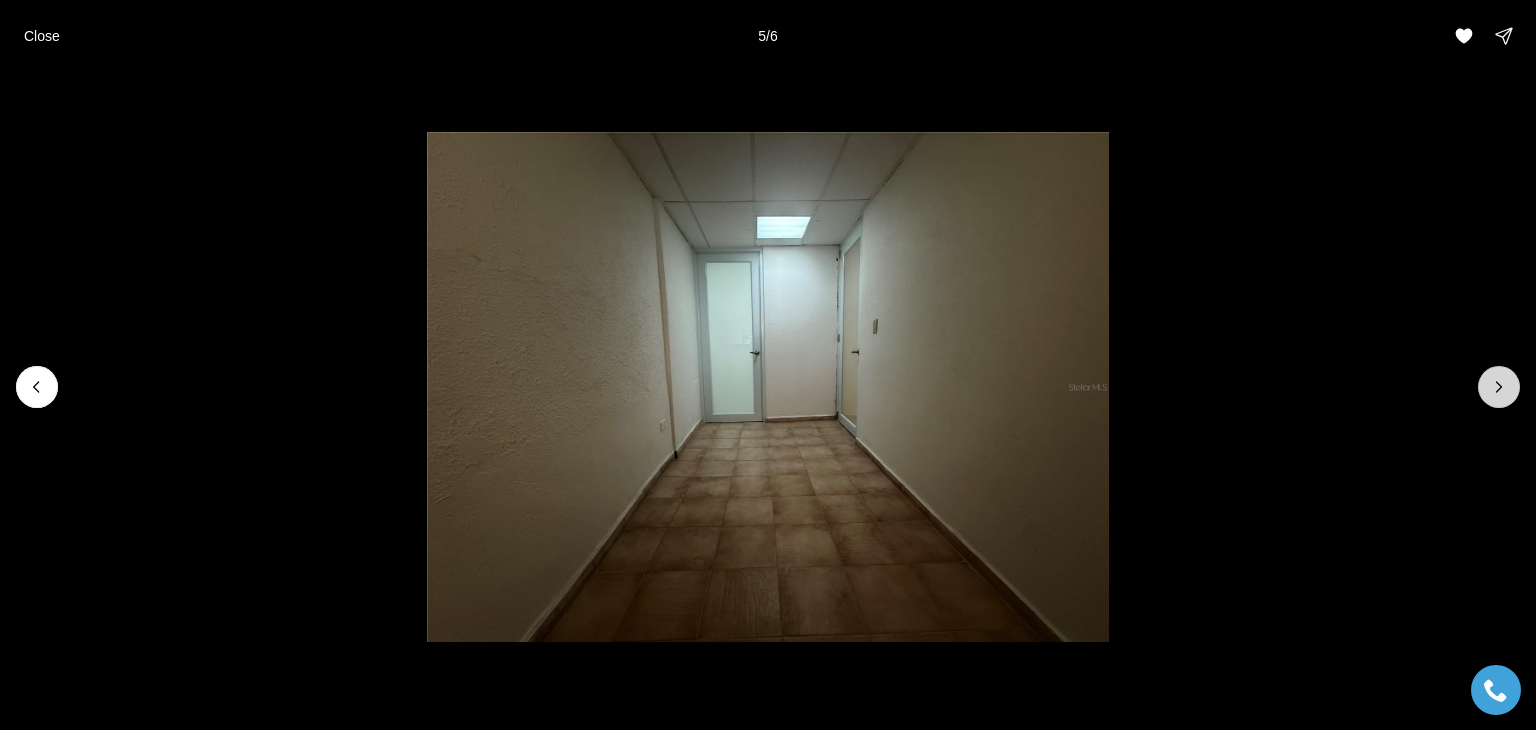 click 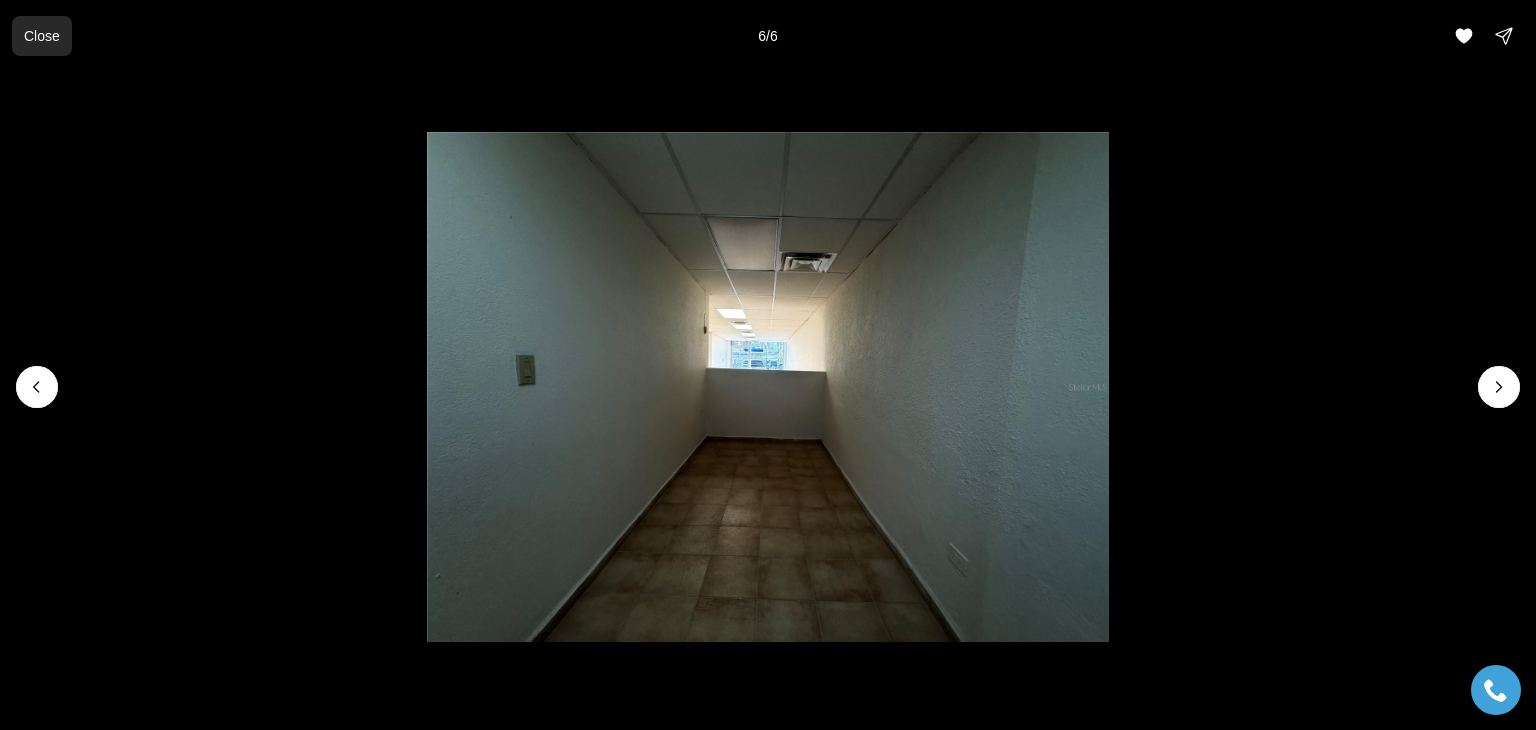 click on "Close" at bounding box center (42, 36) 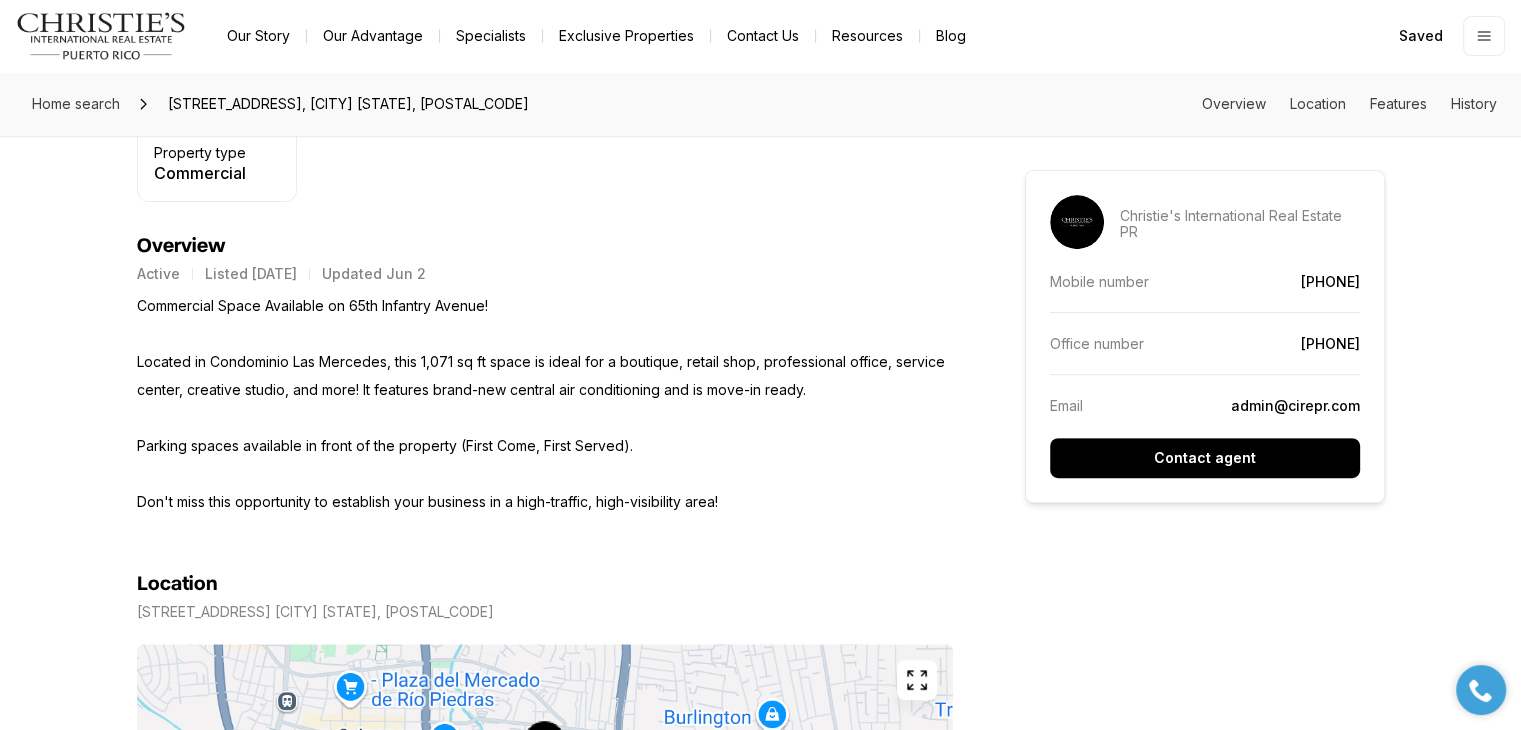 scroll, scrollTop: 752, scrollLeft: 0, axis: vertical 